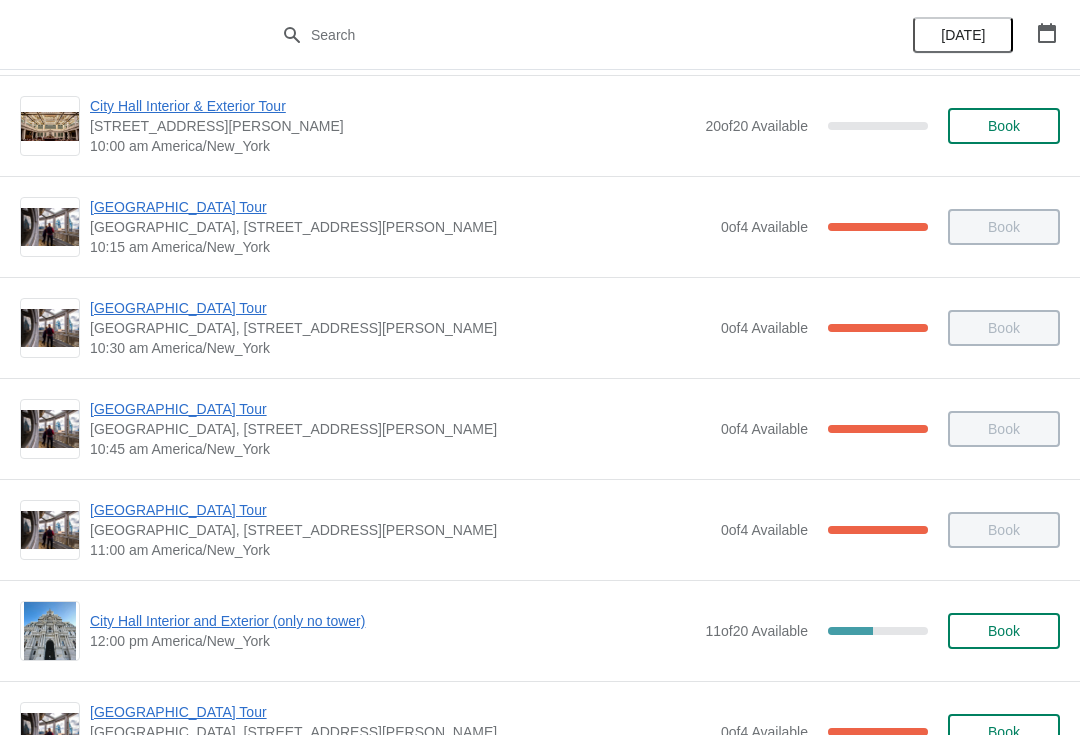 scroll, scrollTop: 310, scrollLeft: 0, axis: vertical 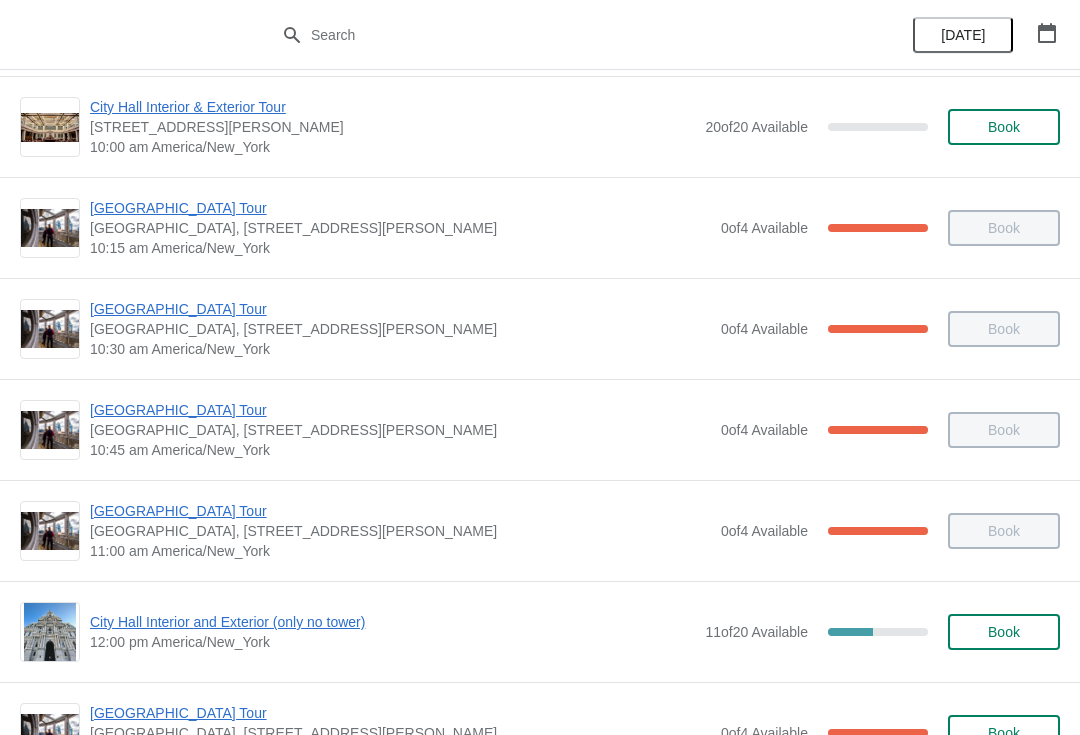 click on "City Hall Interior and Exterior (only no tower)" at bounding box center (392, 622) 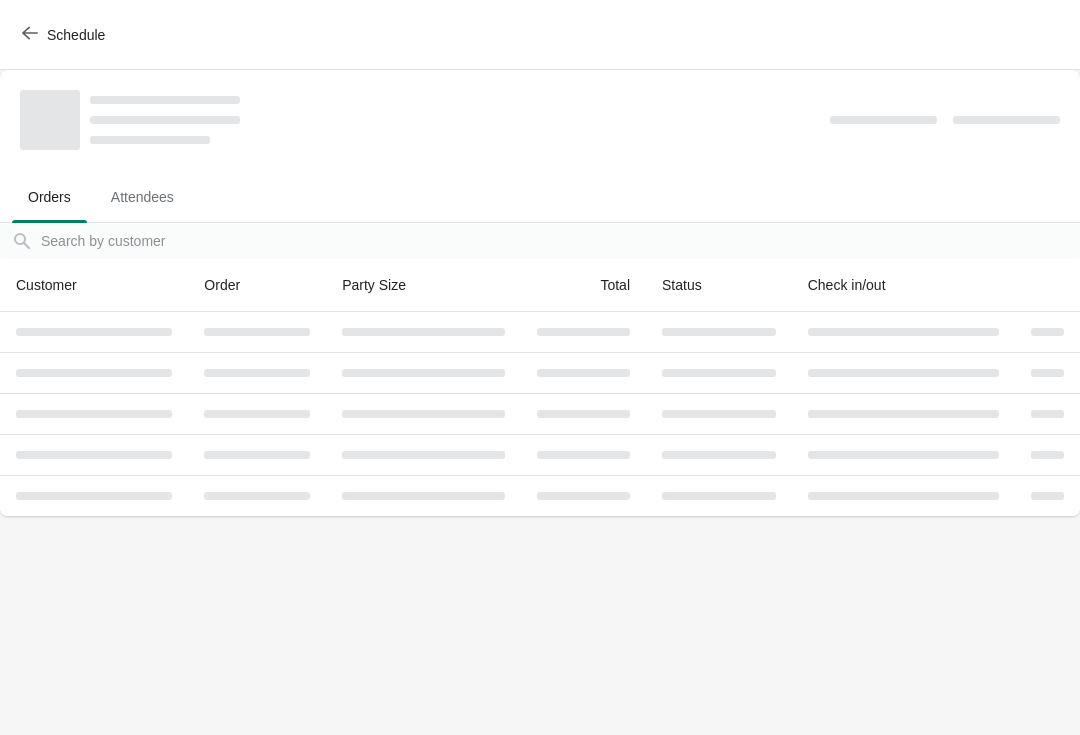 scroll, scrollTop: 0, scrollLeft: 0, axis: both 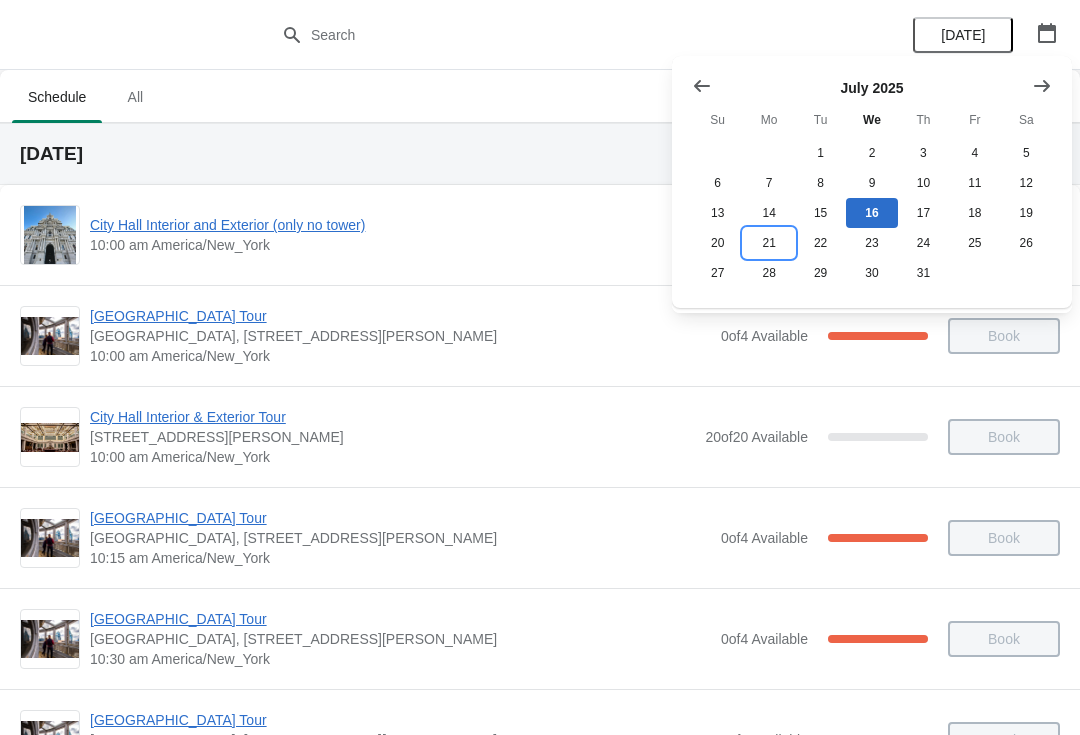 click on "21" at bounding box center [768, 243] 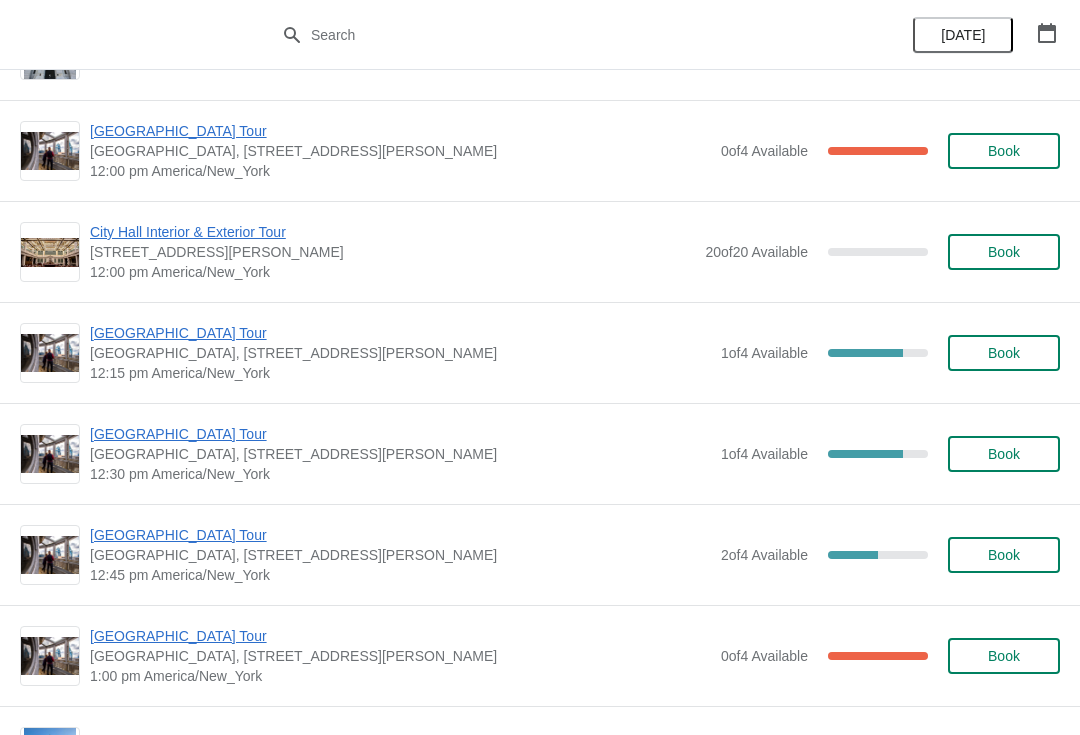 scroll, scrollTop: 891, scrollLeft: 0, axis: vertical 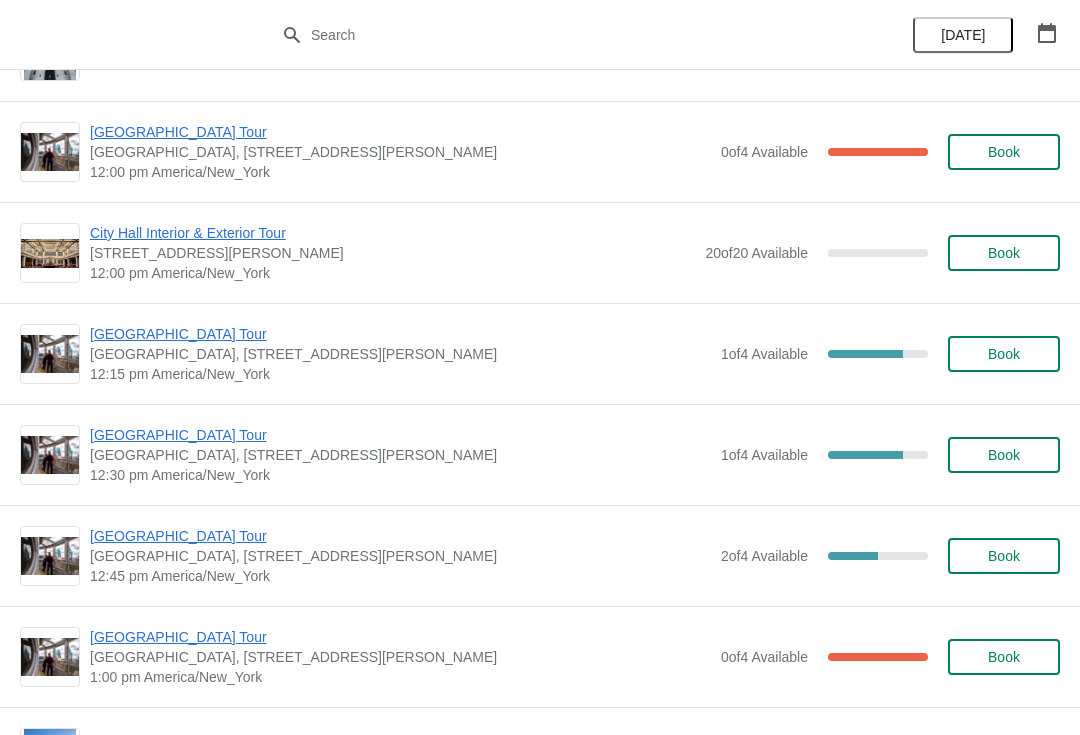 click on "City Hall Interior and Exterior (only no tower) 2:00 pm America/New_York 20  of  20   Available 0 % Book" at bounding box center (540, 757) 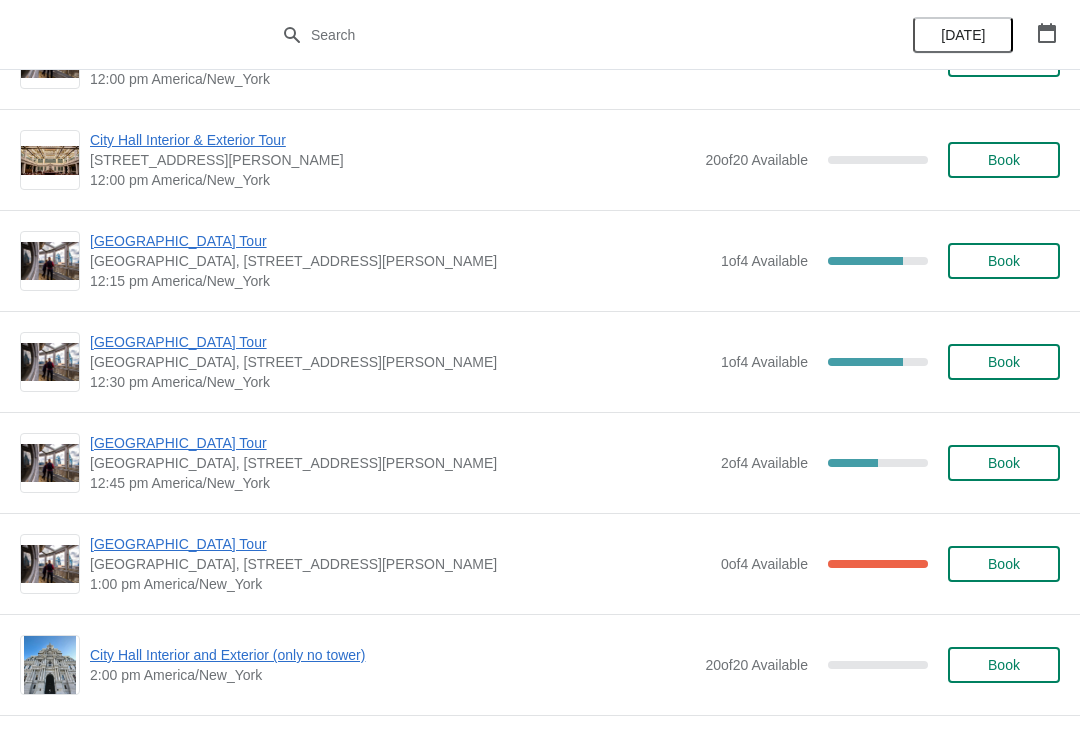 scroll, scrollTop: 983, scrollLeft: 0, axis: vertical 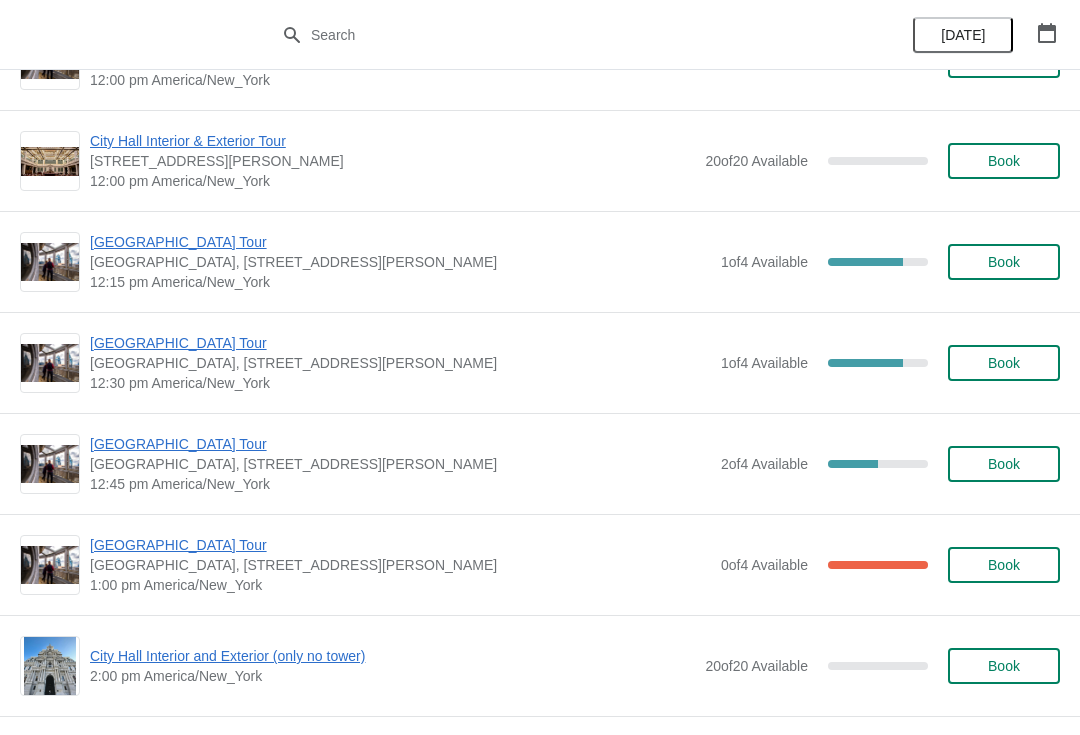 click on "City Hall Tower Tour City Hall Visitor Center, 1400 John F Kennedy Boulevard Suite 121, Philadelphia, PA, USA 1:00 pm America/New_York 0  of  4   Available 100 % Book" at bounding box center [575, 565] 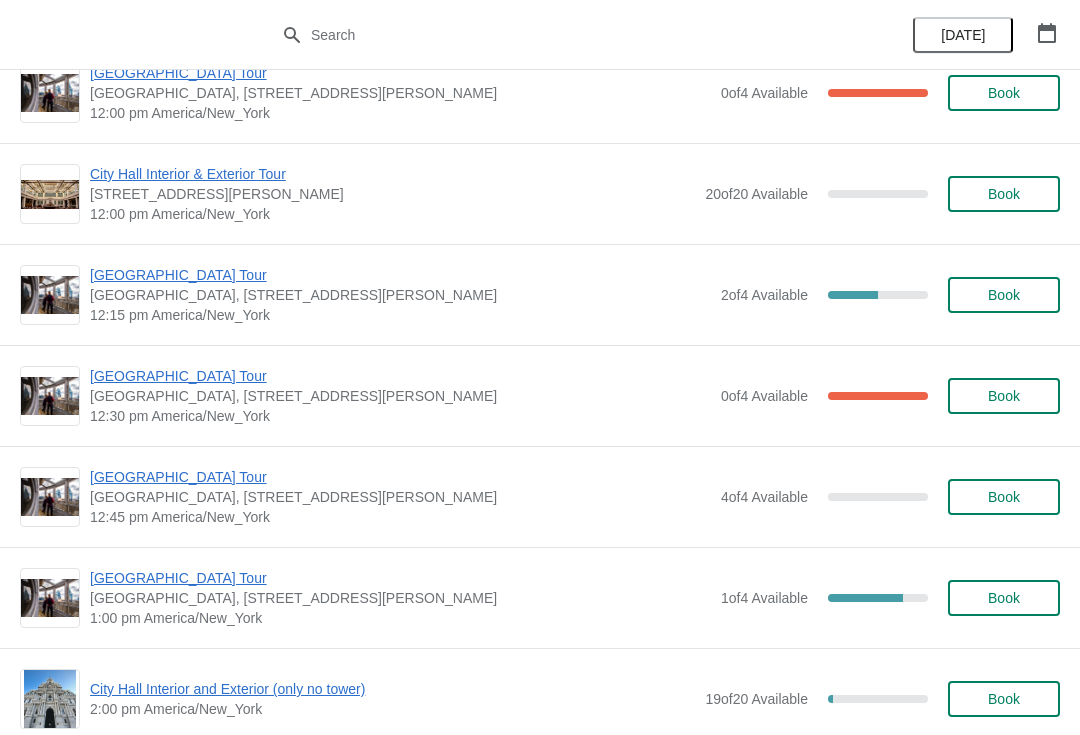 scroll, scrollTop: 2934, scrollLeft: 0, axis: vertical 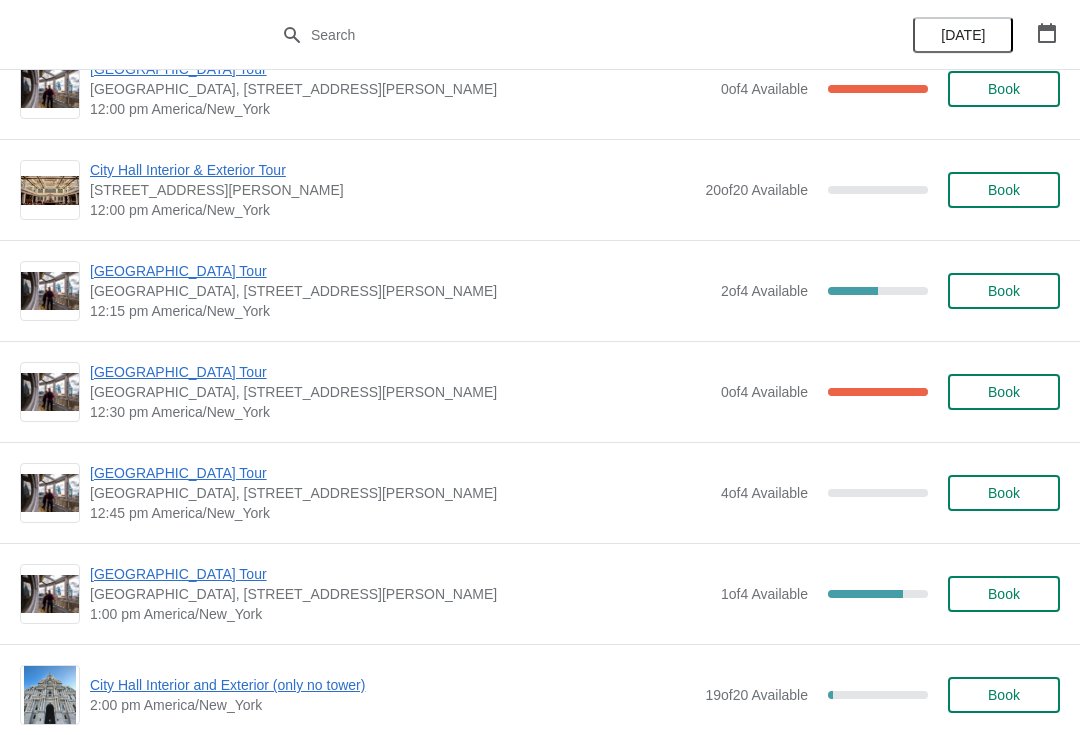 click on "Book" at bounding box center (1004, 493) 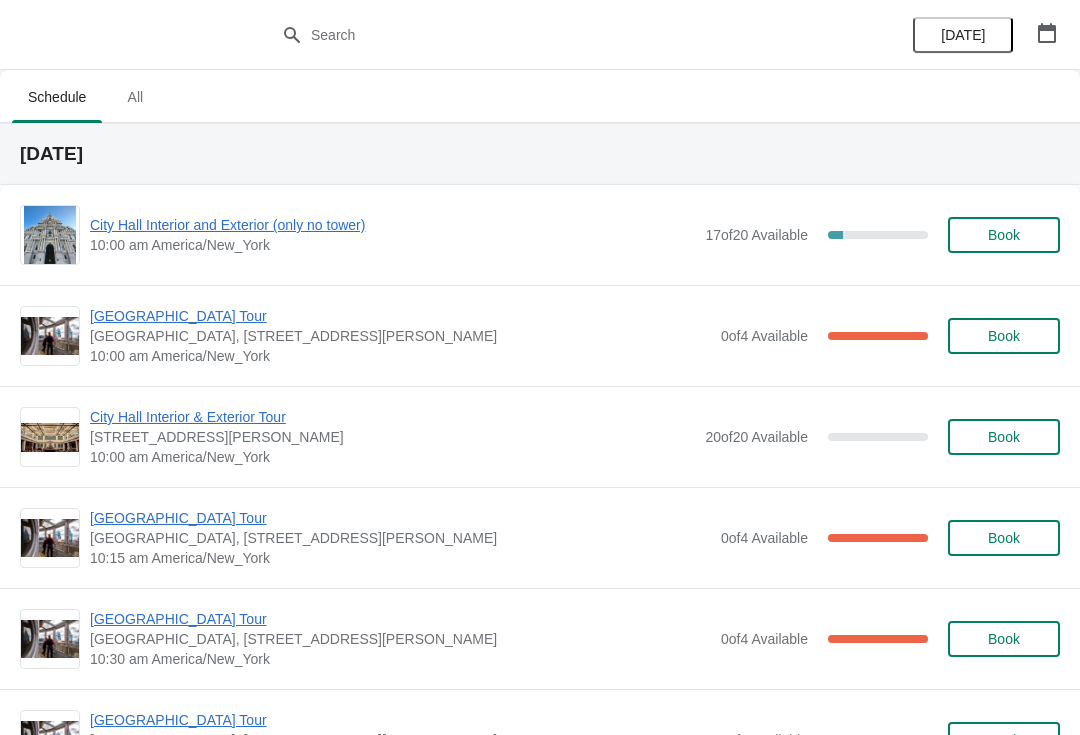 scroll, scrollTop: 2934, scrollLeft: 0, axis: vertical 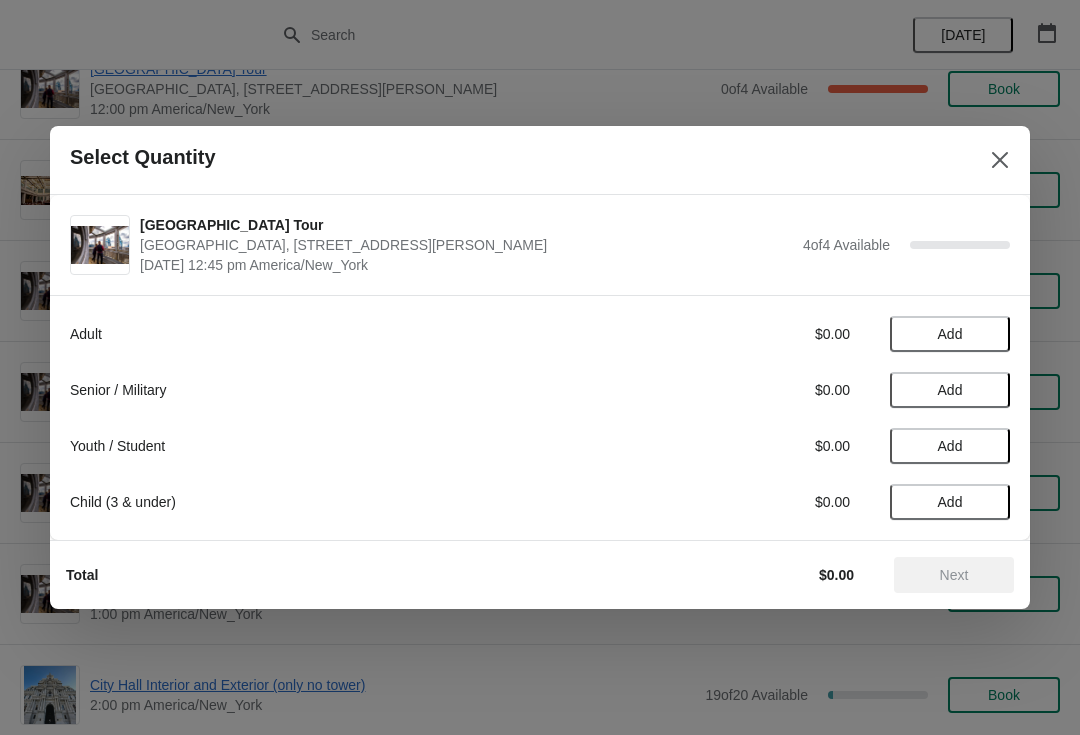 click on "Add" at bounding box center (950, 334) 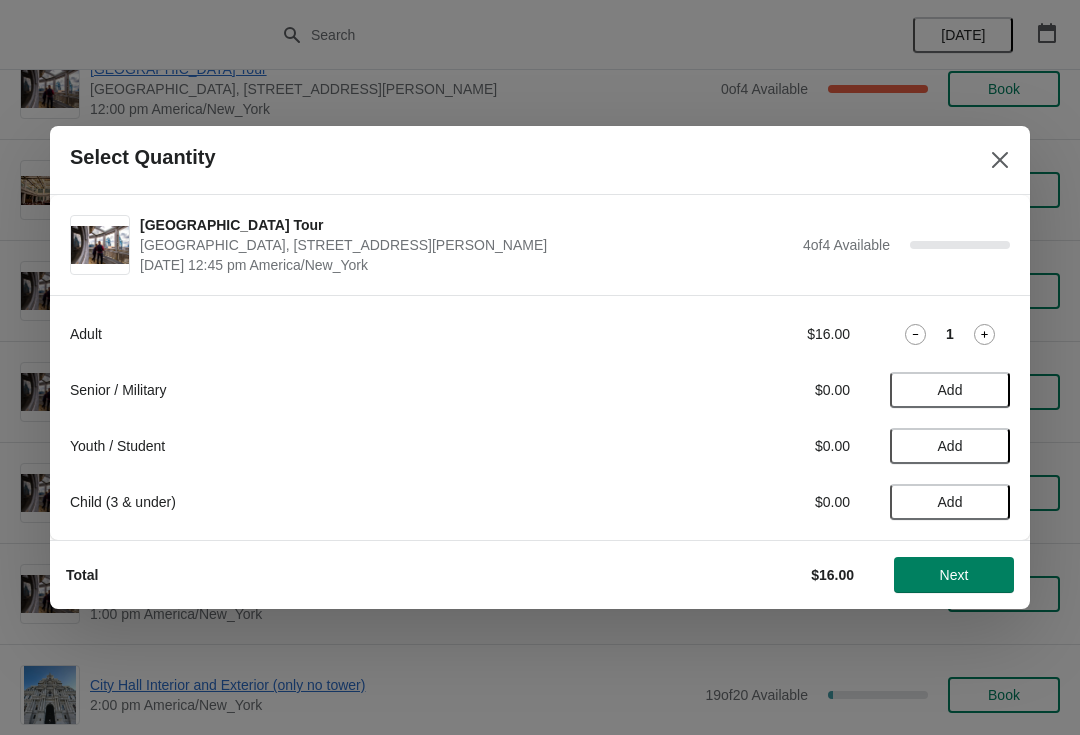 click on "Adult $16.00 1" at bounding box center (540, 334) 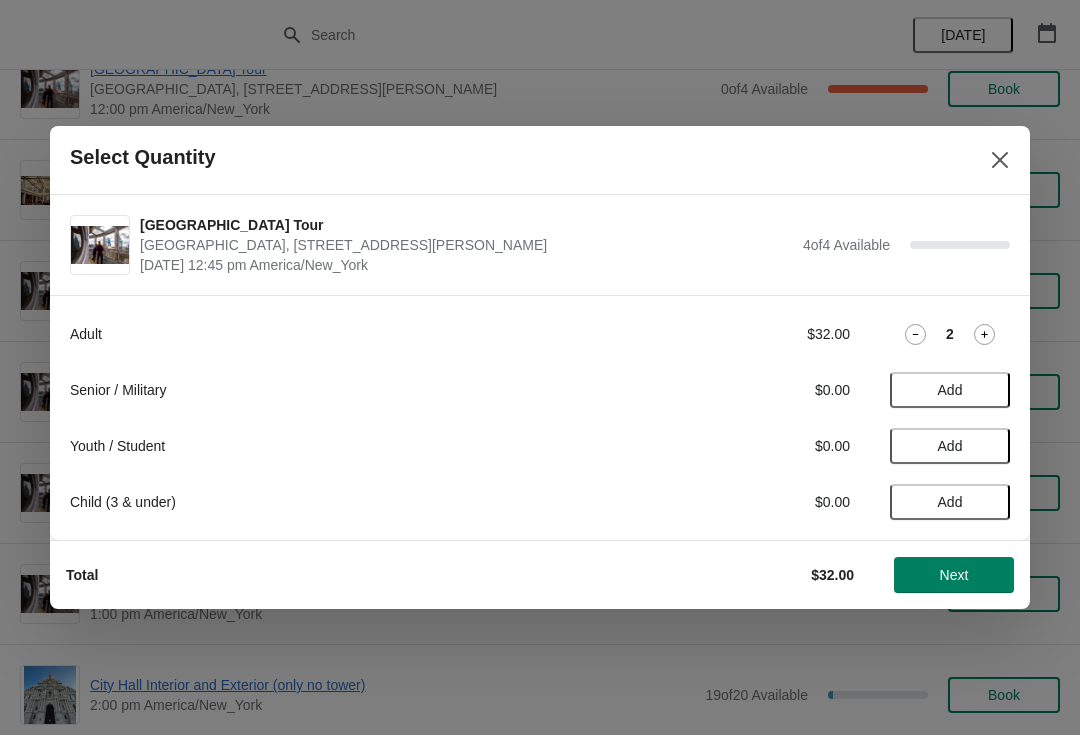 click on "Adult $32.00 2" at bounding box center [540, 334] 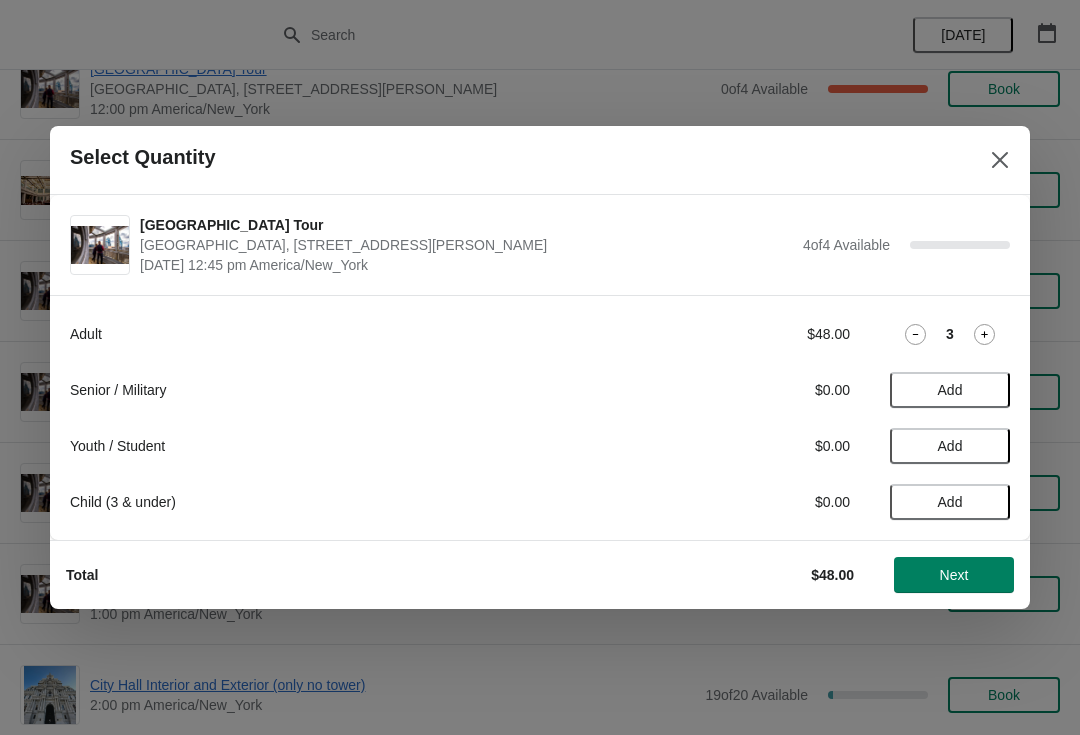 click 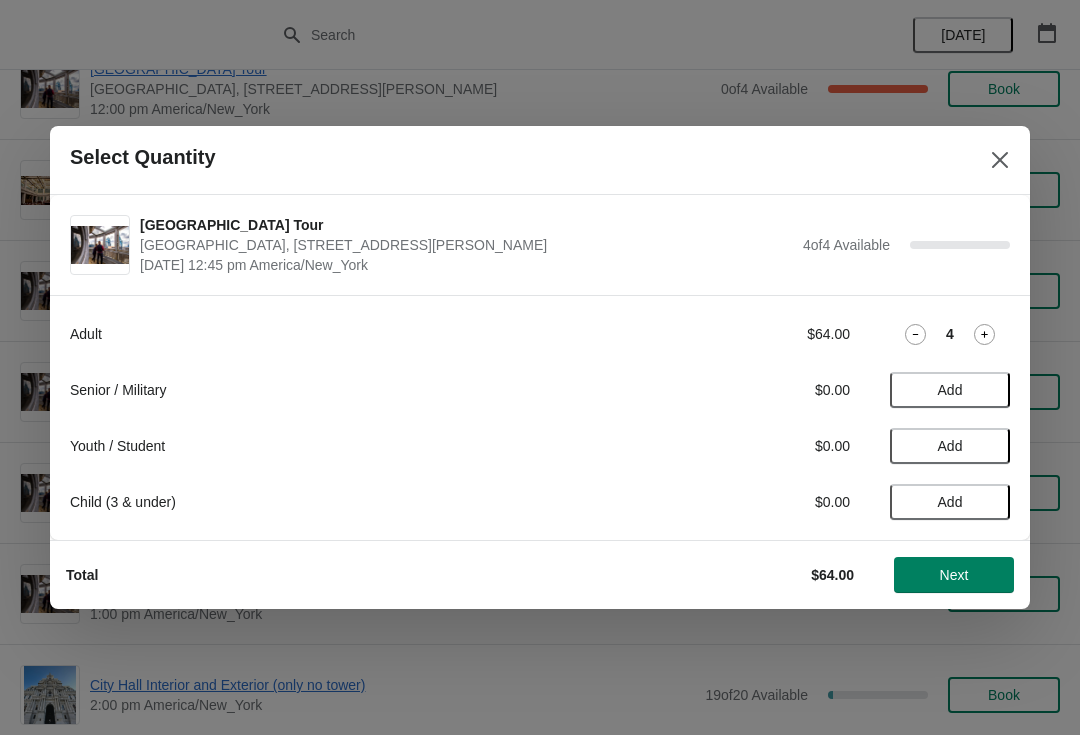 click on "Next" at bounding box center [954, 575] 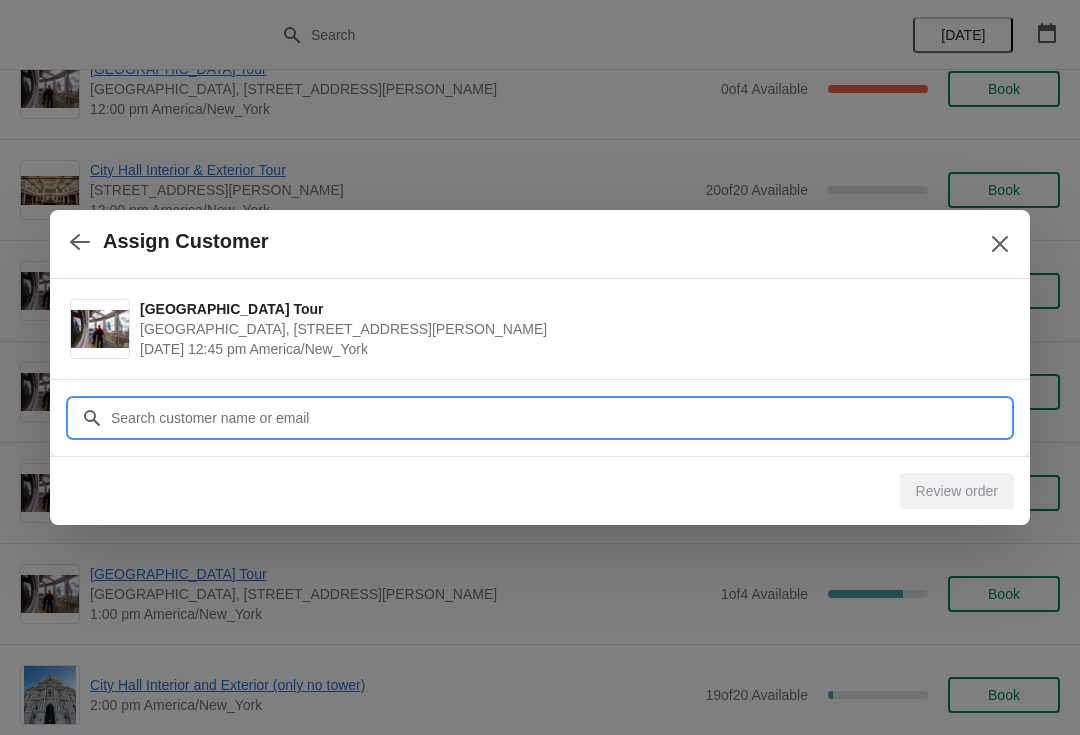 click on "Customer" at bounding box center (560, 418) 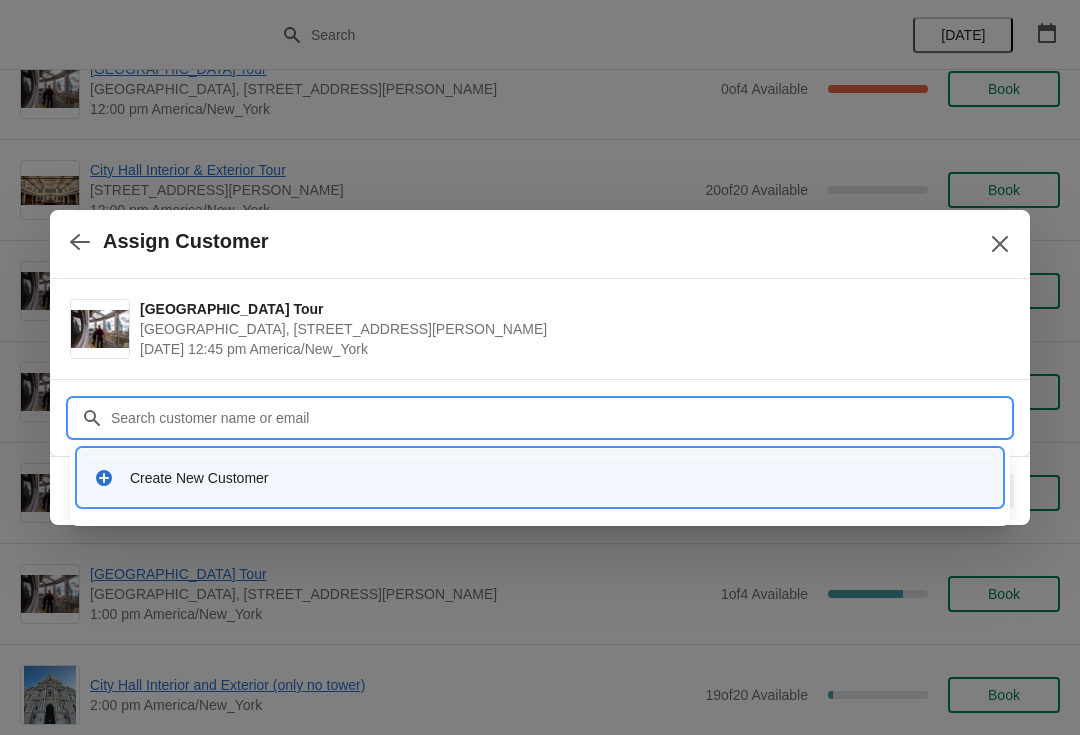 click on "Create New Customer" at bounding box center (540, 477) 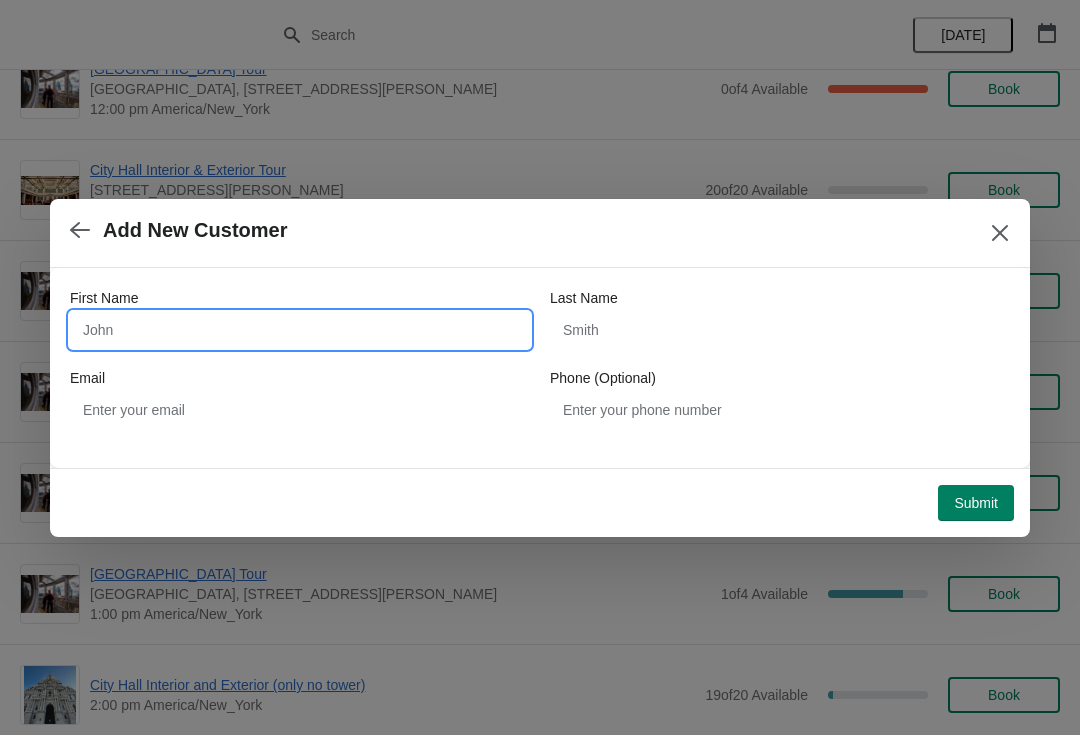 click on "First Name" at bounding box center [300, 330] 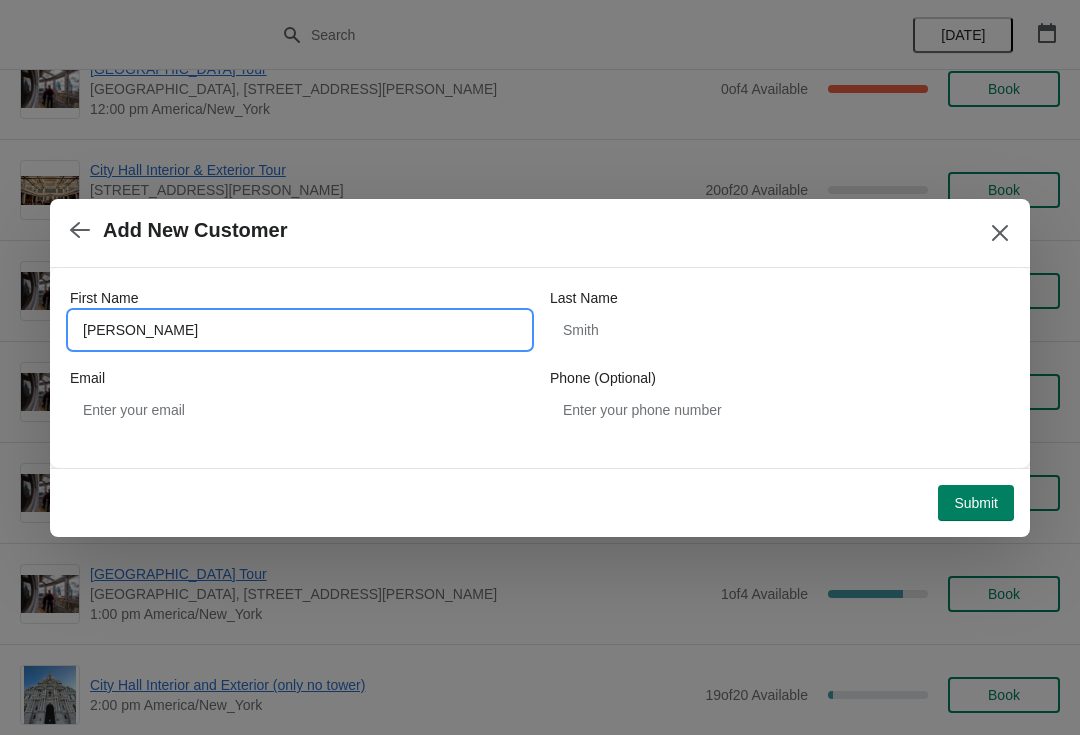 type on "Bonnie" 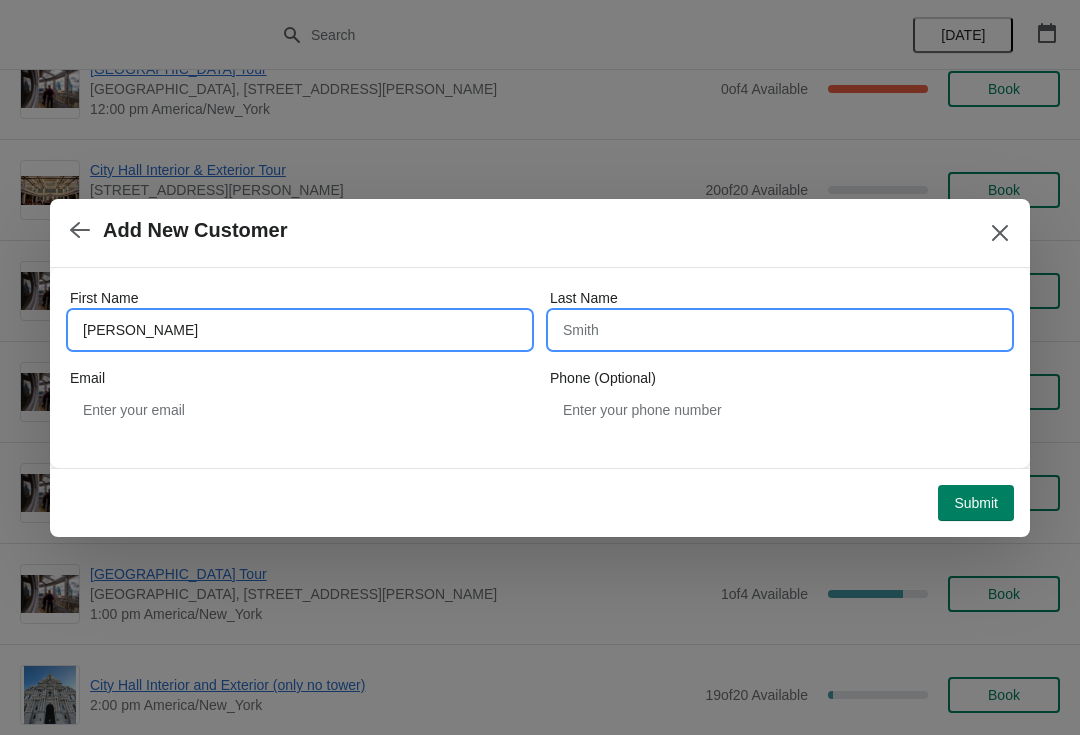 click on "Last Name" at bounding box center (780, 330) 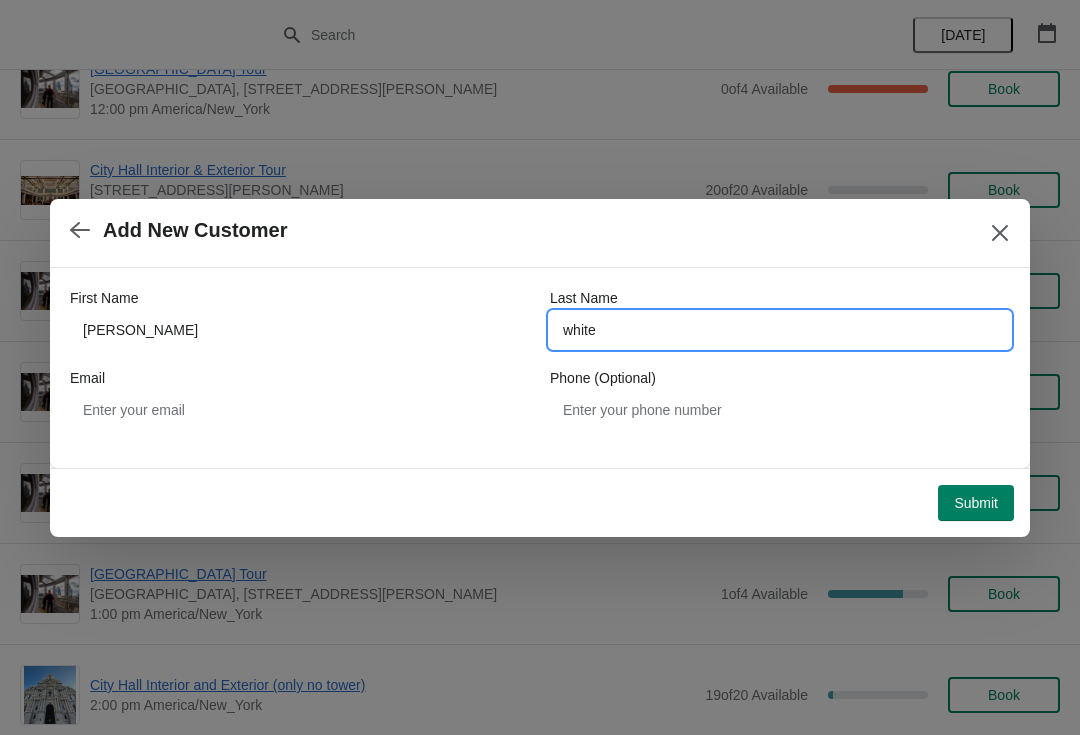 type on "white" 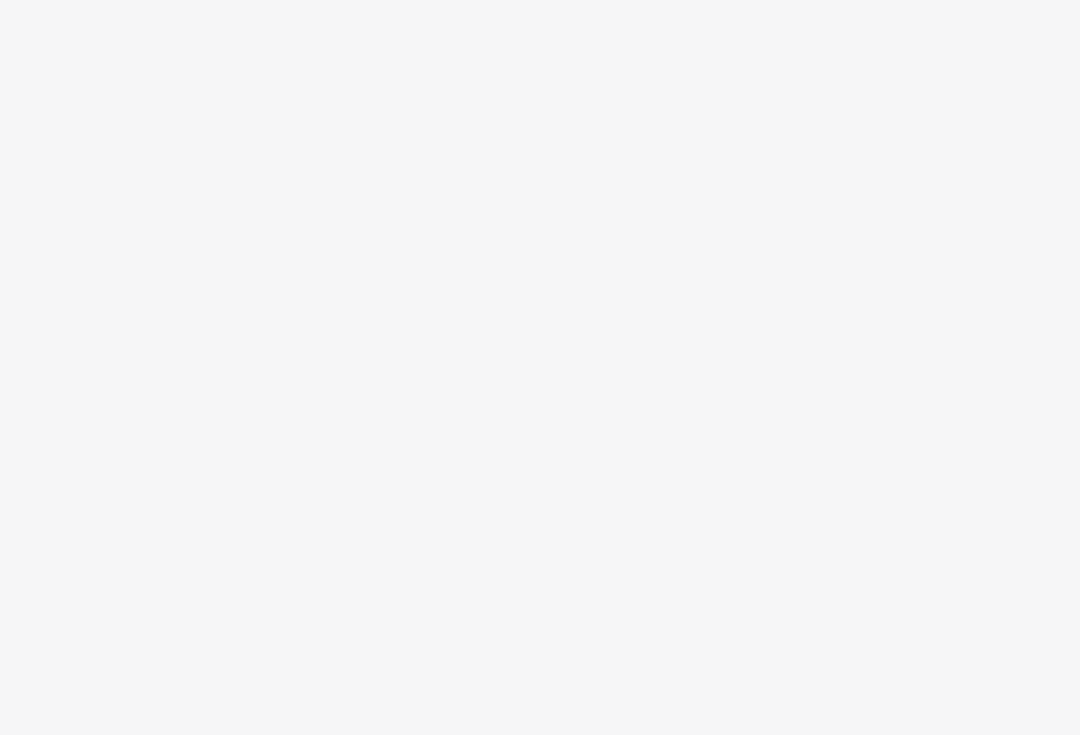 scroll, scrollTop: 0, scrollLeft: 0, axis: both 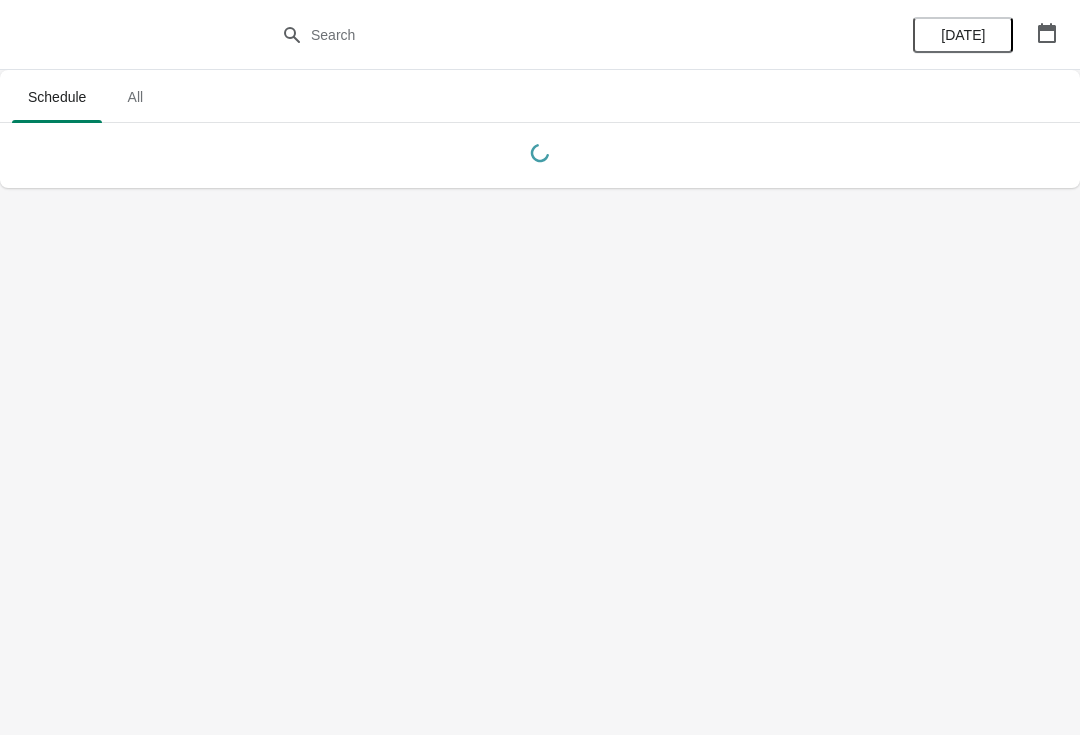 click 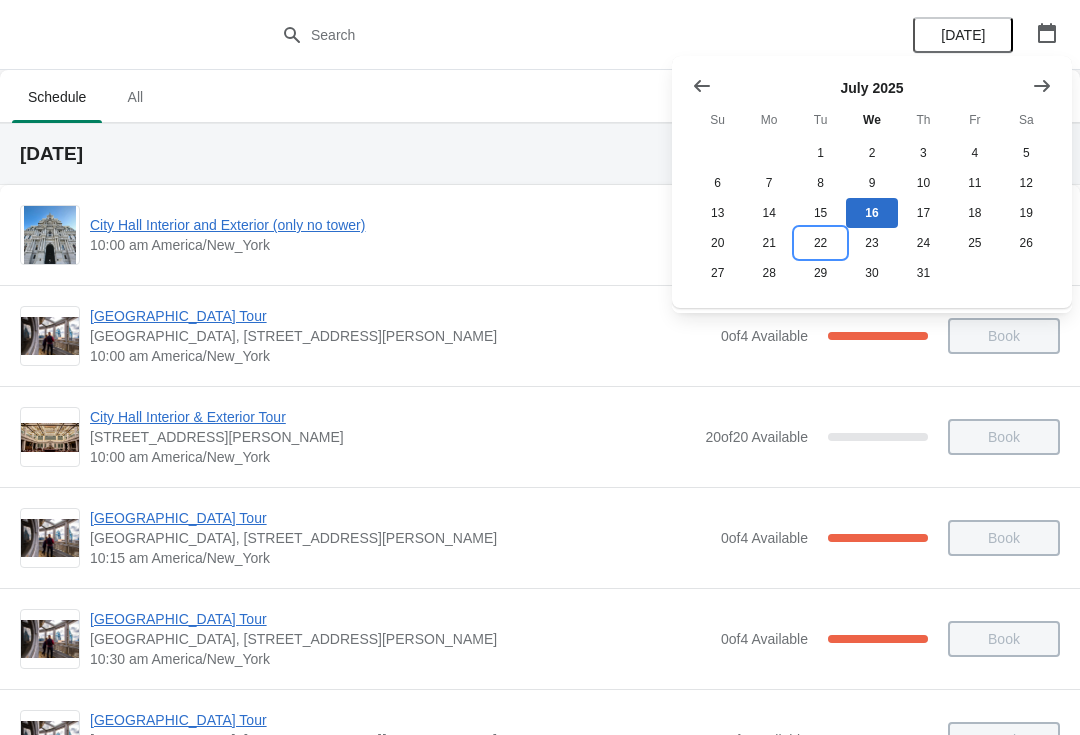 click on "22" at bounding box center [820, 243] 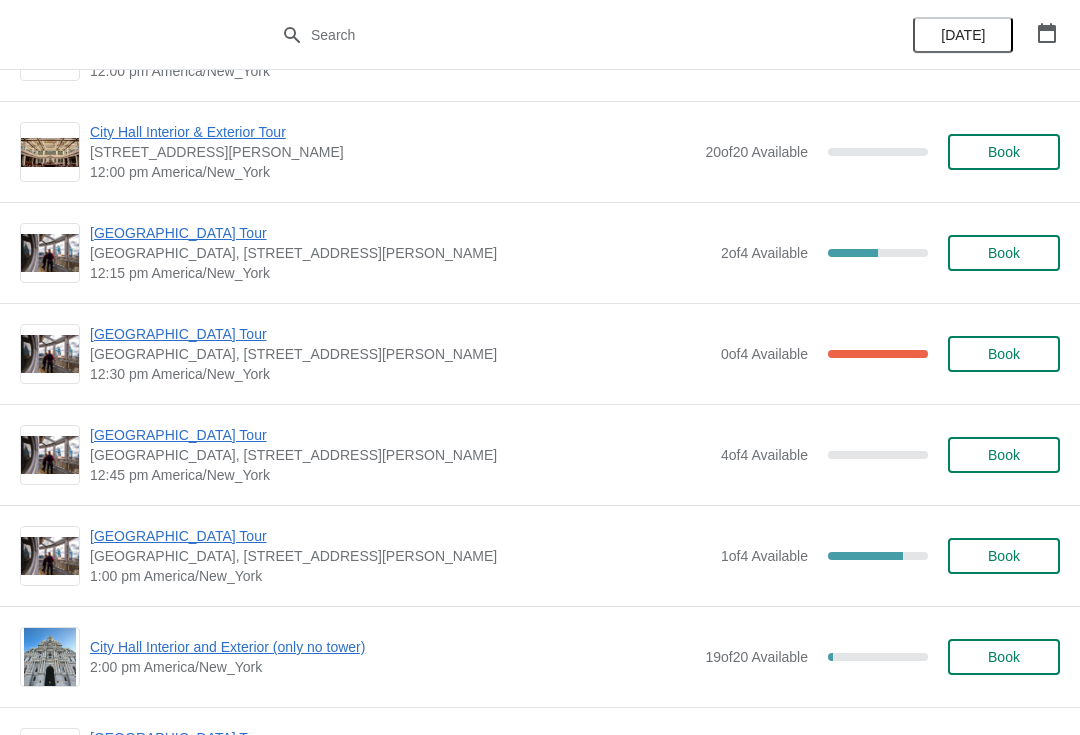 scroll, scrollTop: 994, scrollLeft: 0, axis: vertical 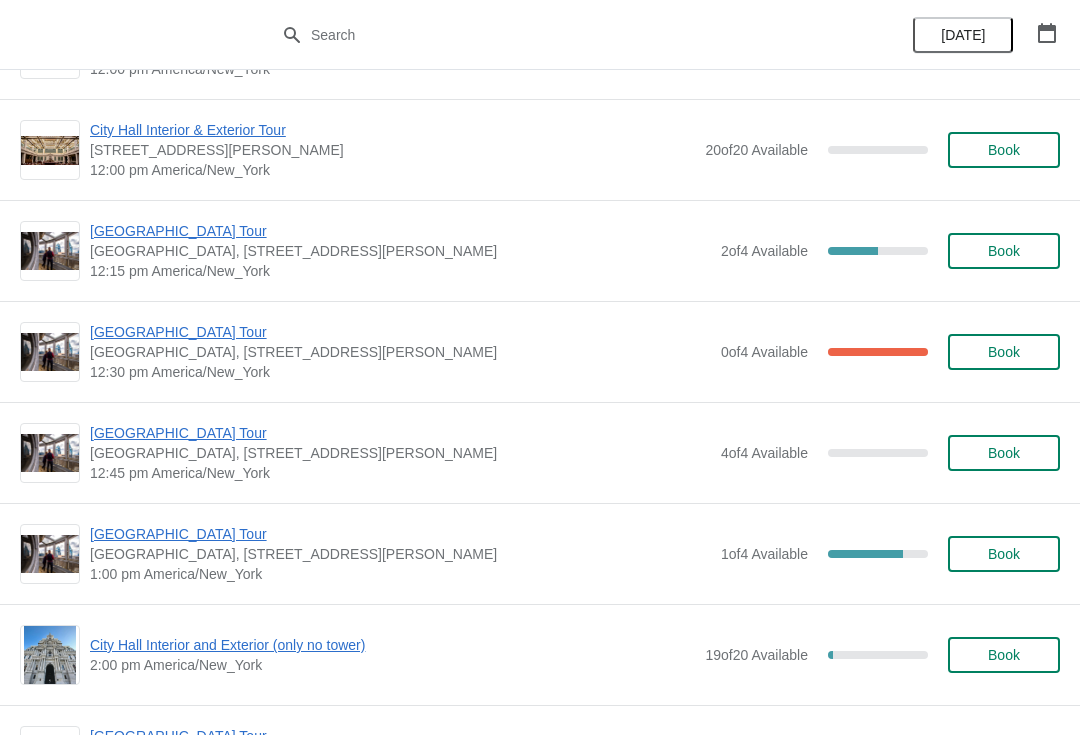 click on "Book" at bounding box center [1004, 554] 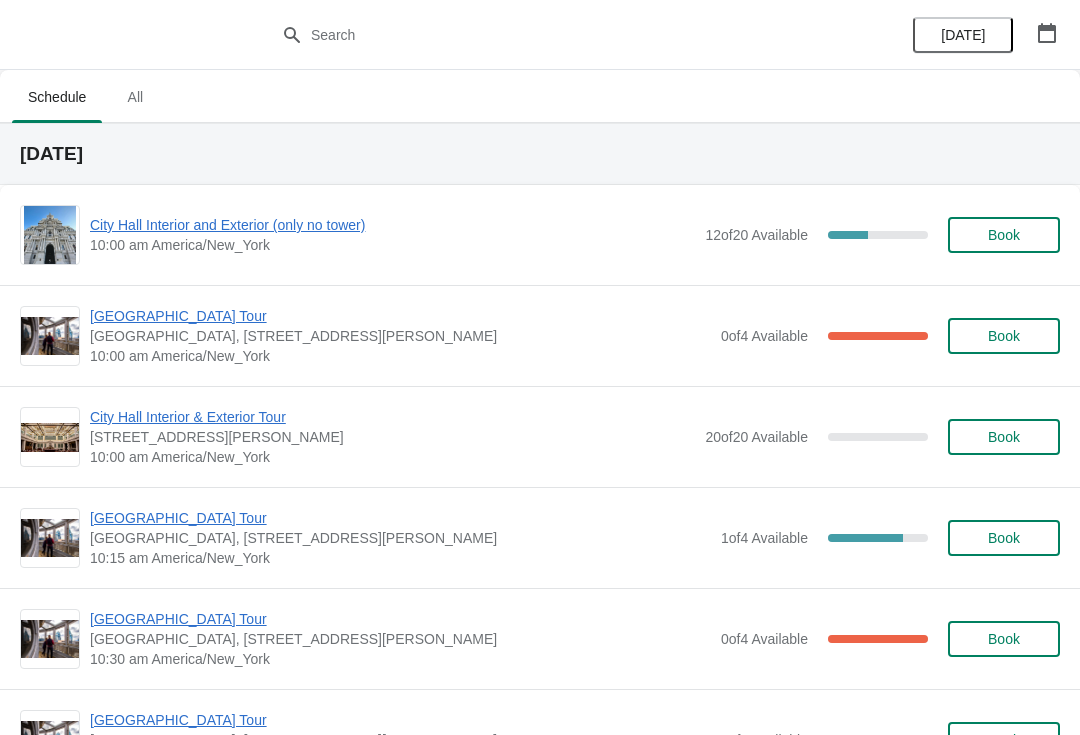 scroll, scrollTop: 994, scrollLeft: 0, axis: vertical 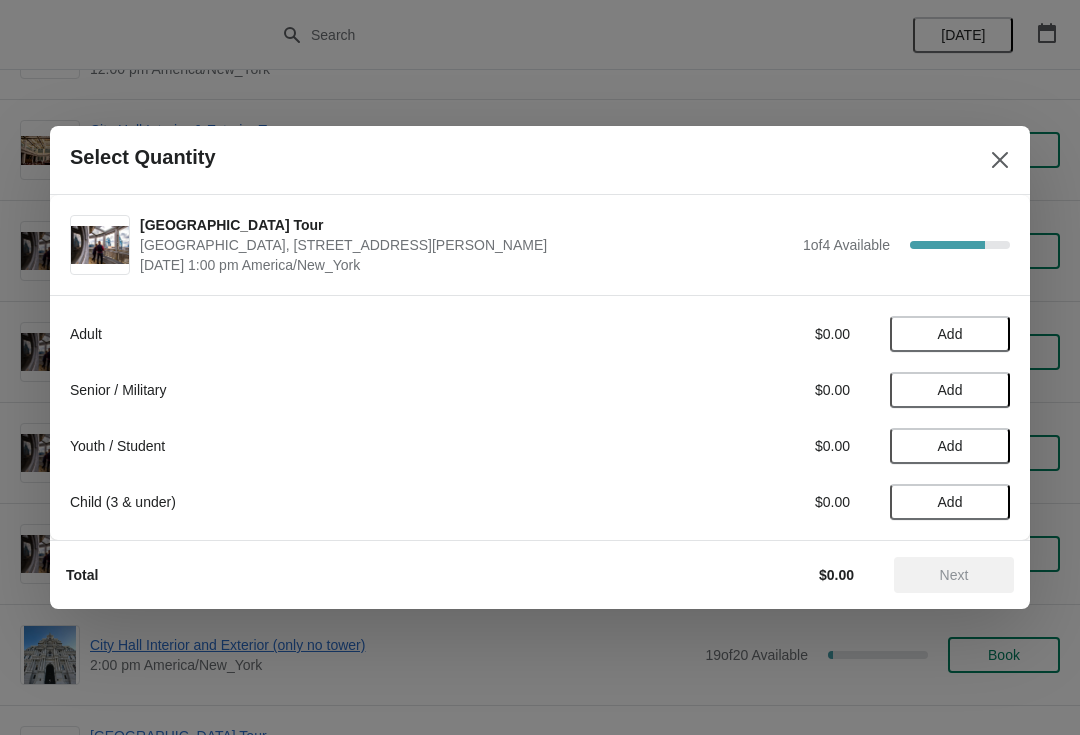 click on "Add" at bounding box center (950, 334) 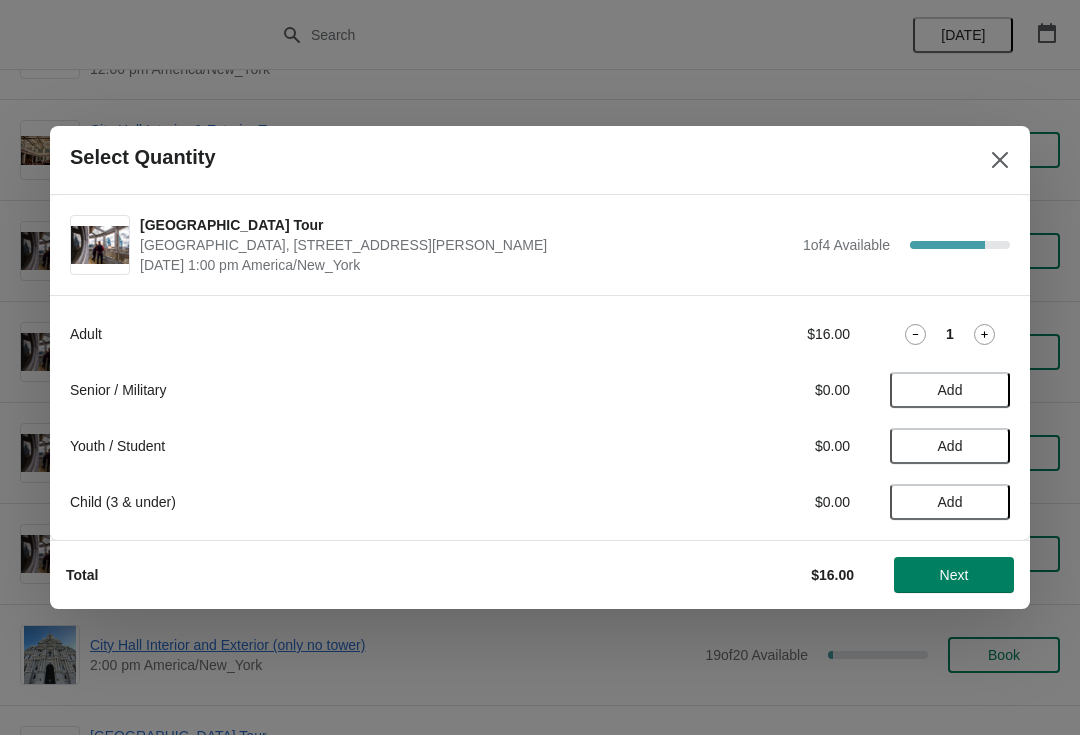 click on "Next" at bounding box center (954, 575) 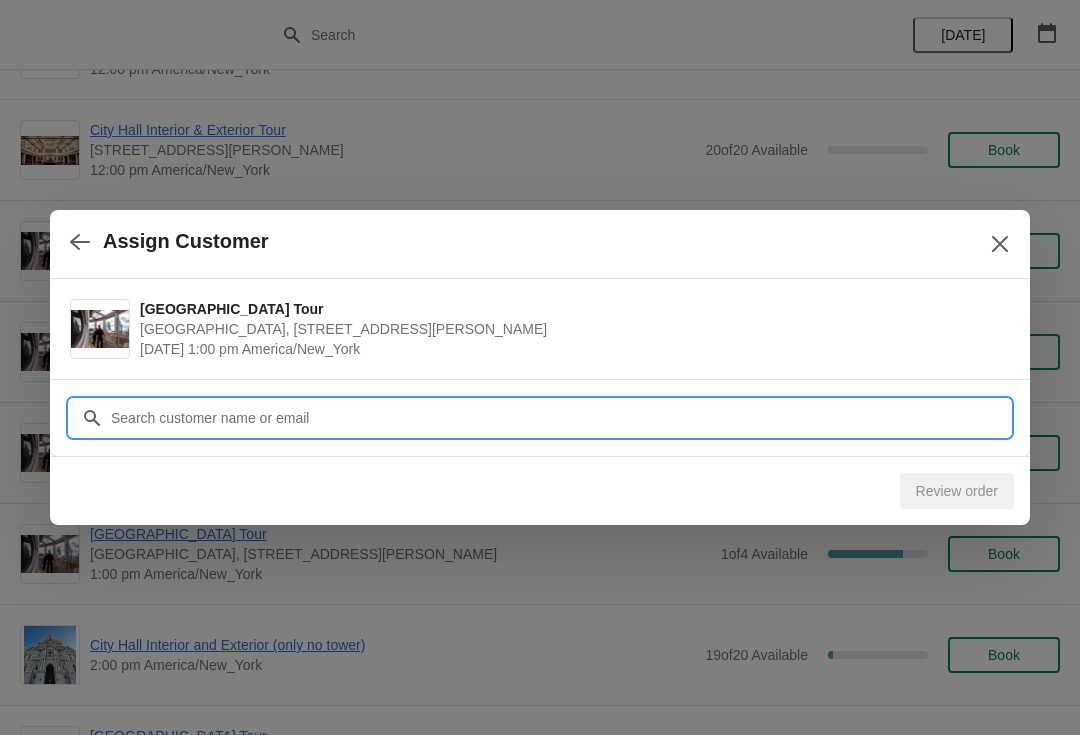 click on "Customer" at bounding box center (560, 418) 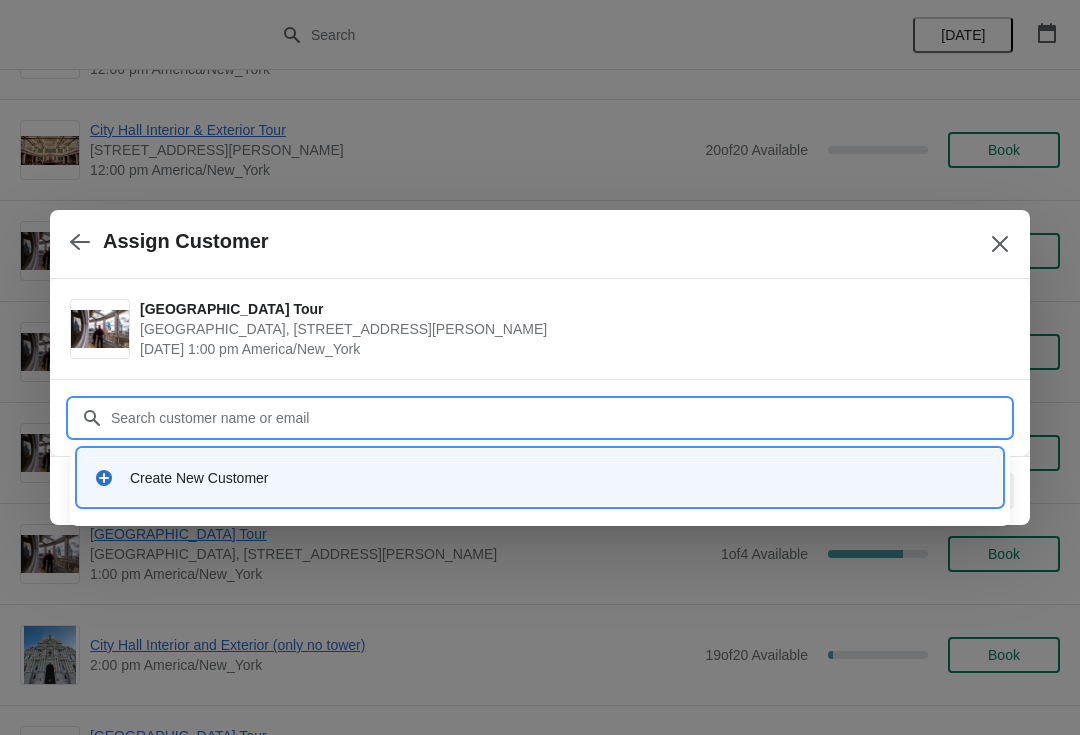 click on "Create New Customer" at bounding box center (540, 477) 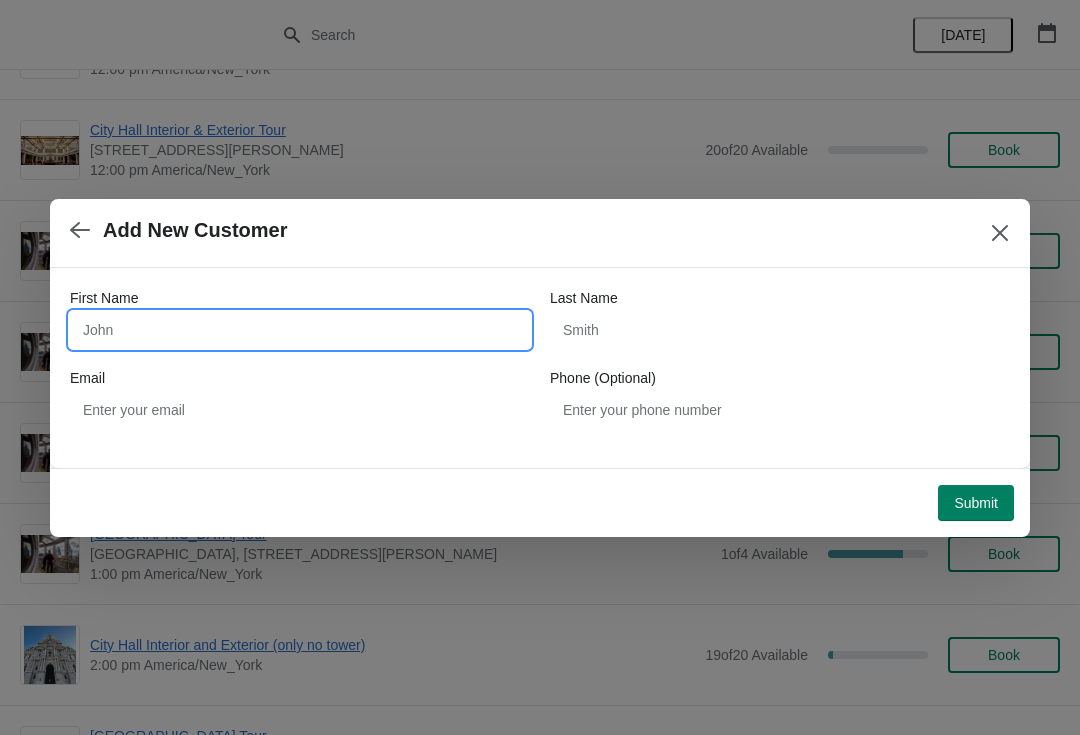 click on "First Name" at bounding box center [300, 330] 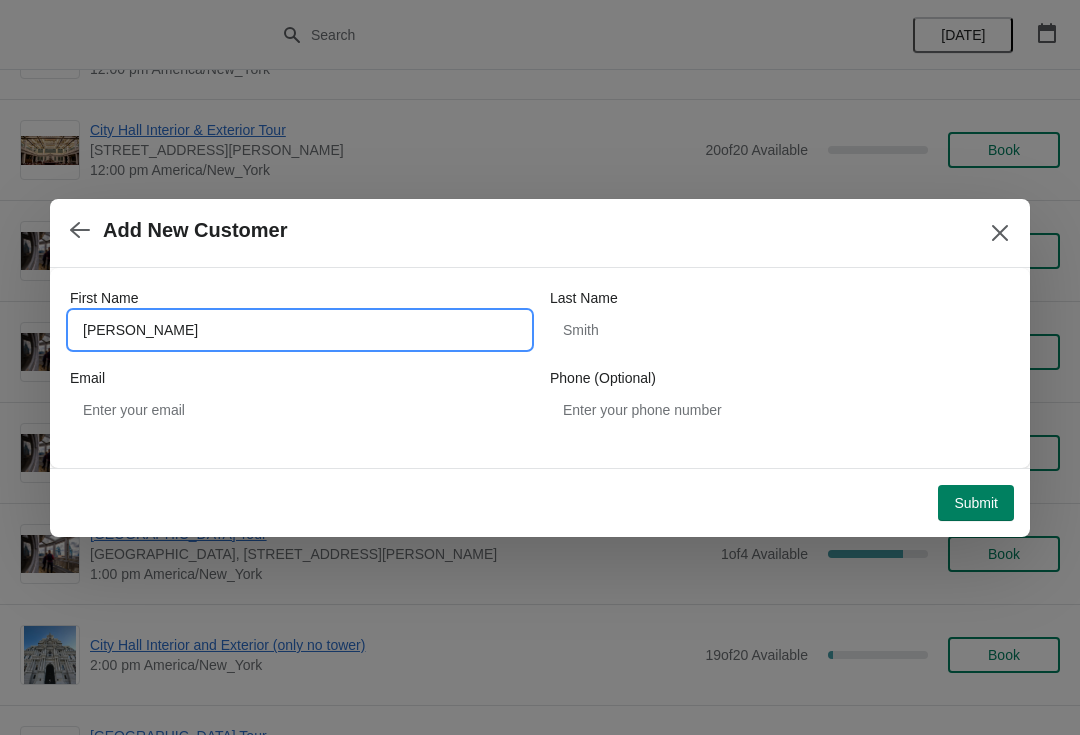 type on "Bonnie" 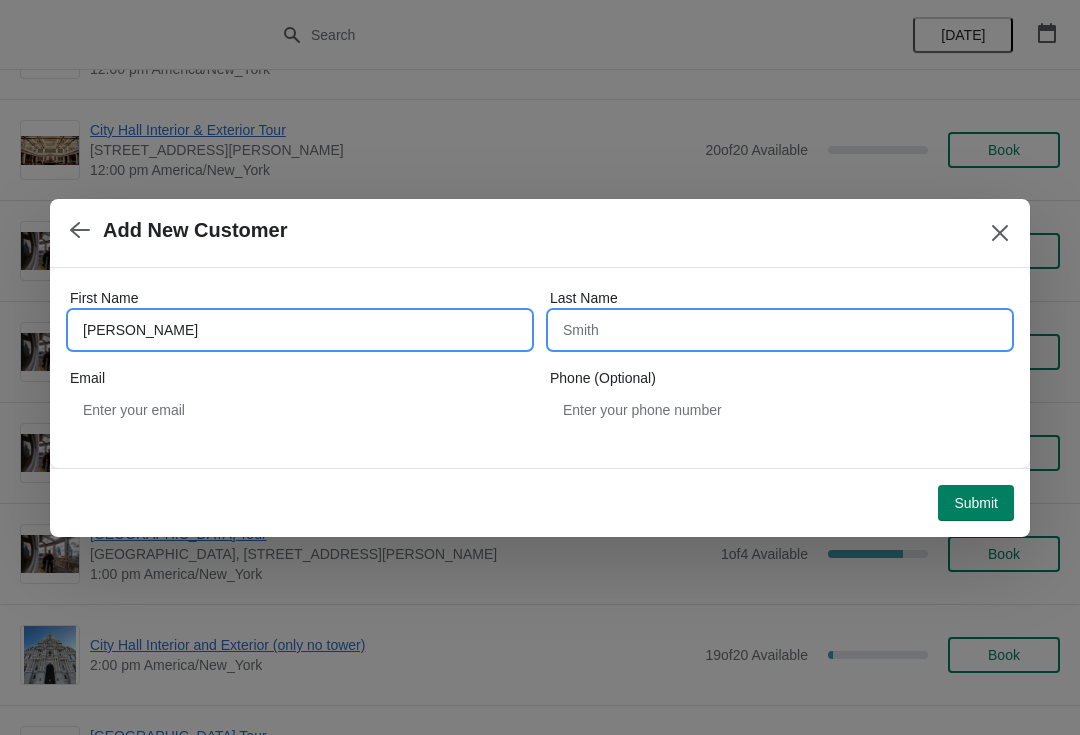 click on "Last Name" at bounding box center [780, 330] 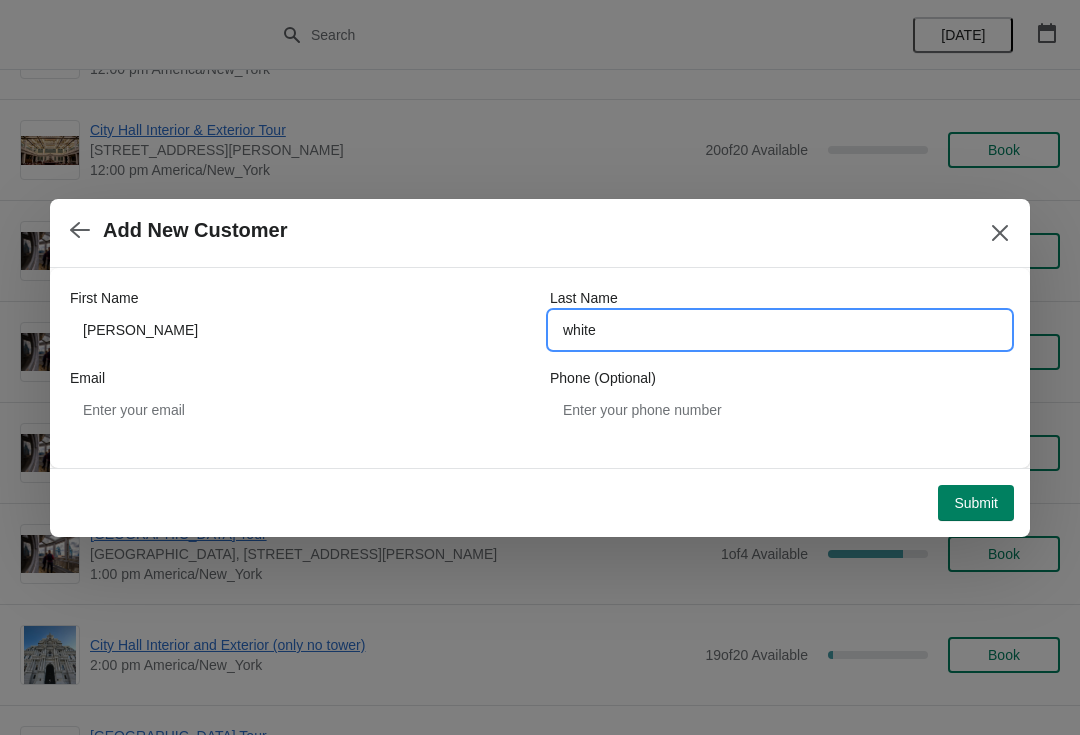 type on "white" 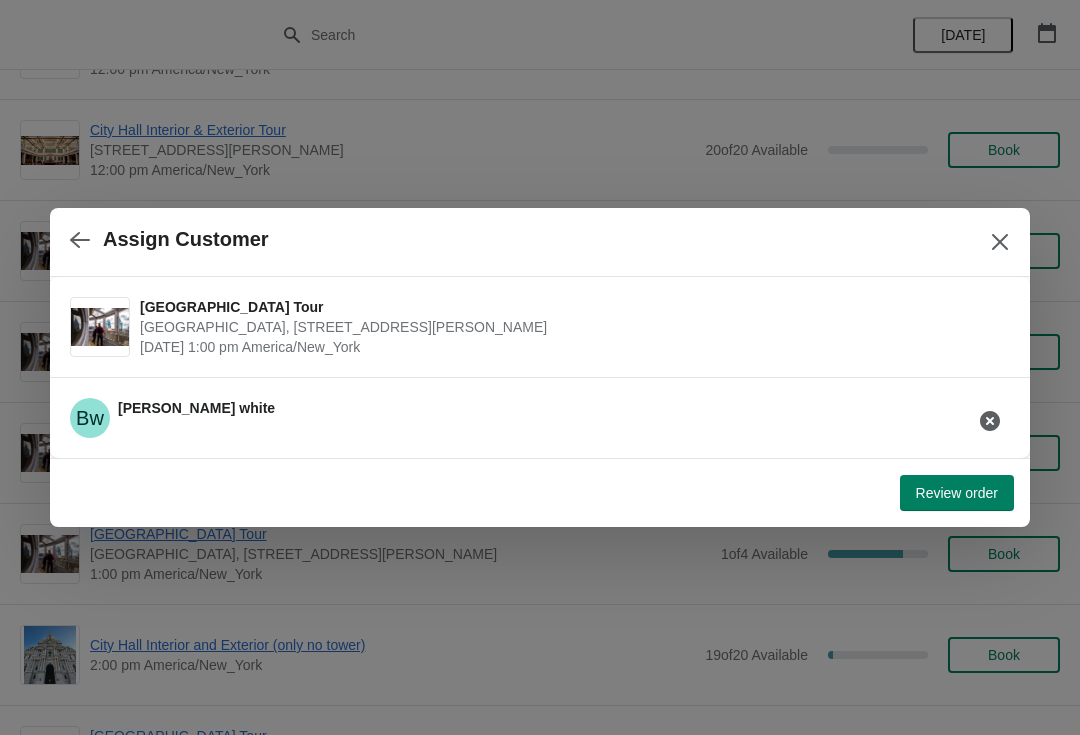 click on "Review order" at bounding box center [957, 493] 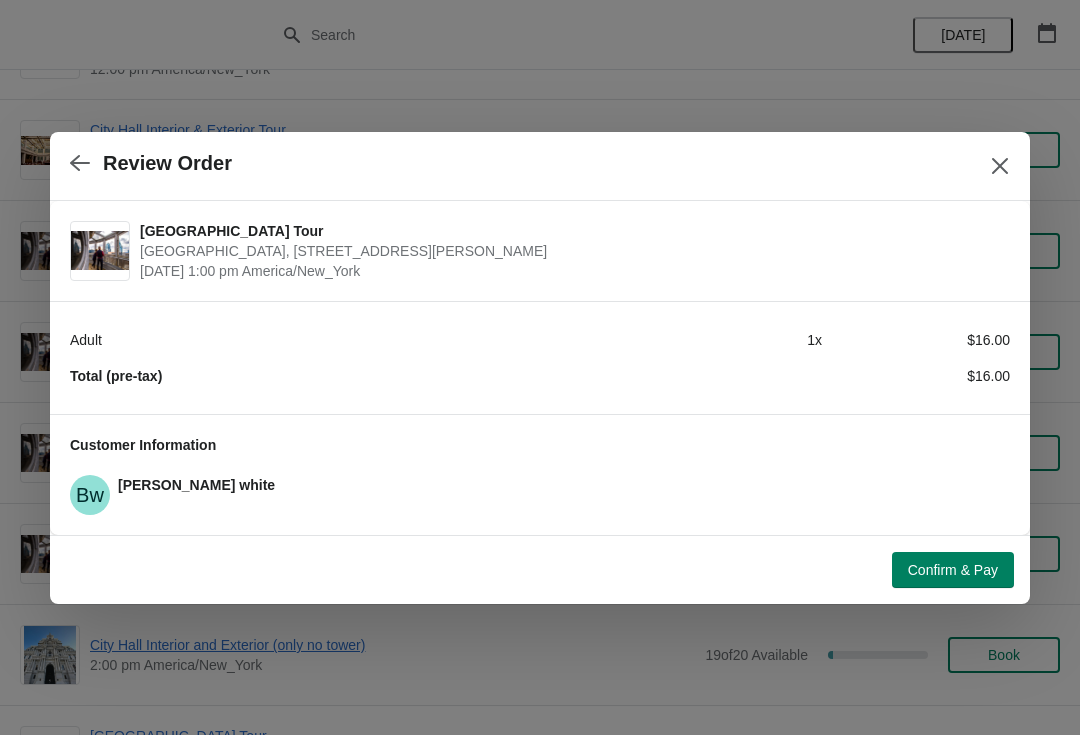 click on "Confirm & Pay" at bounding box center (953, 570) 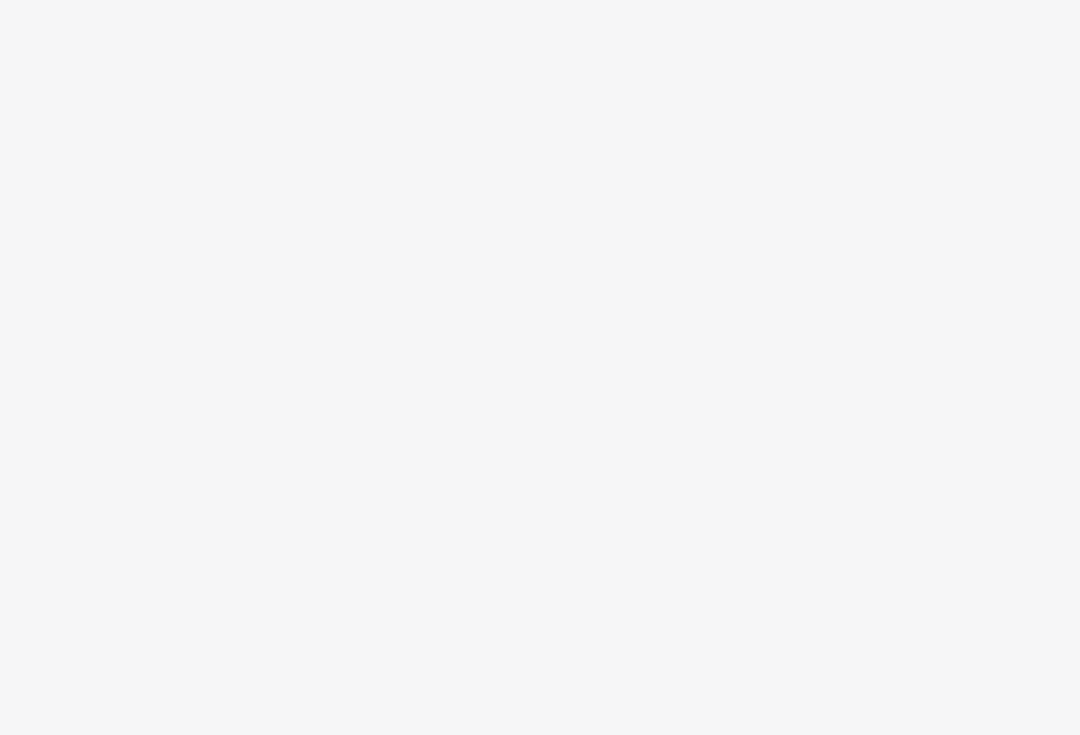 scroll, scrollTop: 0, scrollLeft: 0, axis: both 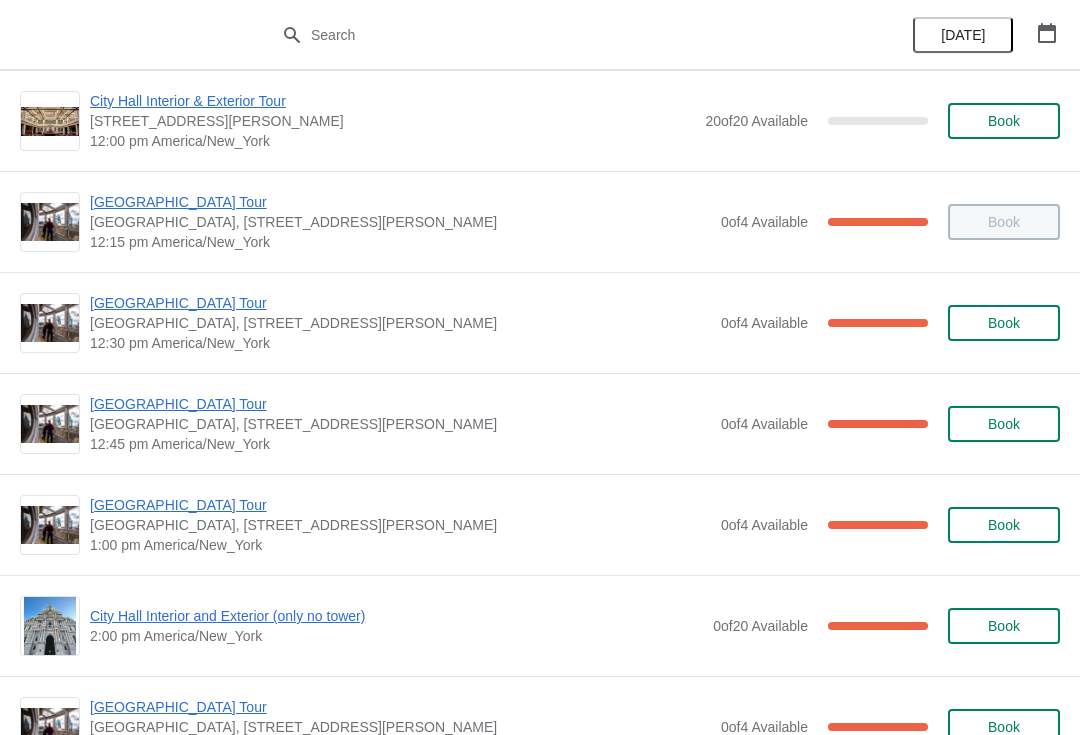 click on "[GEOGRAPHIC_DATA] Tour" at bounding box center [400, 404] 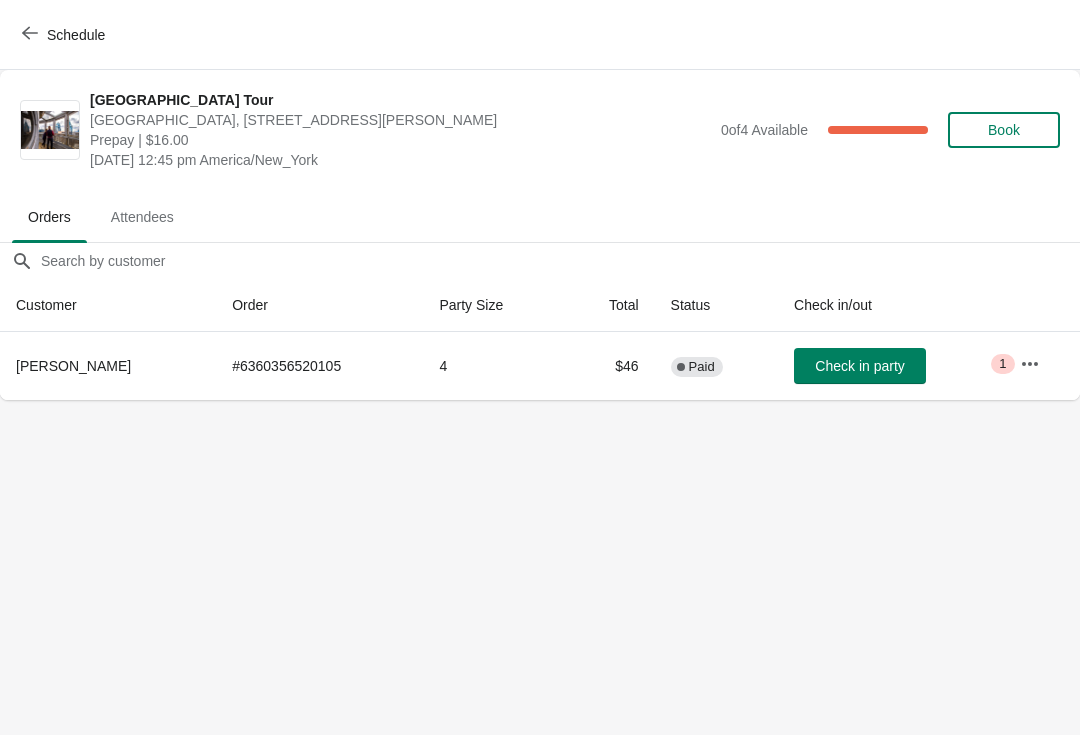click on "Check in party" at bounding box center (859, 366) 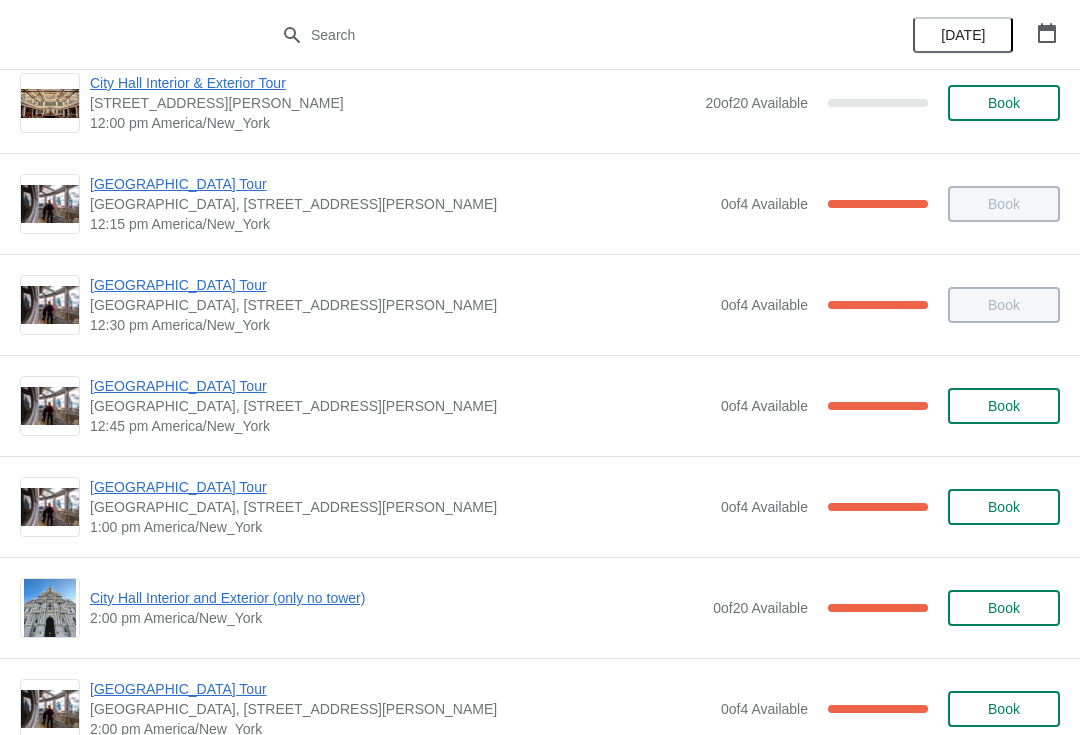 scroll, scrollTop: 1056, scrollLeft: 0, axis: vertical 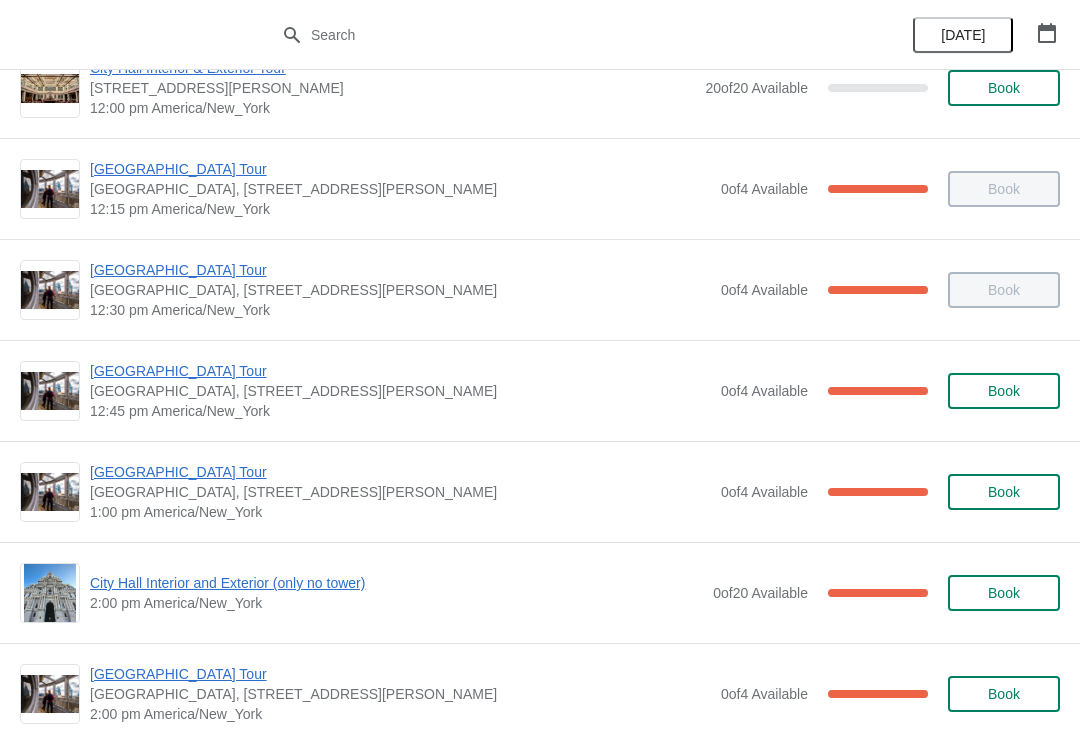 click on "[GEOGRAPHIC_DATA] Tour" at bounding box center (400, 472) 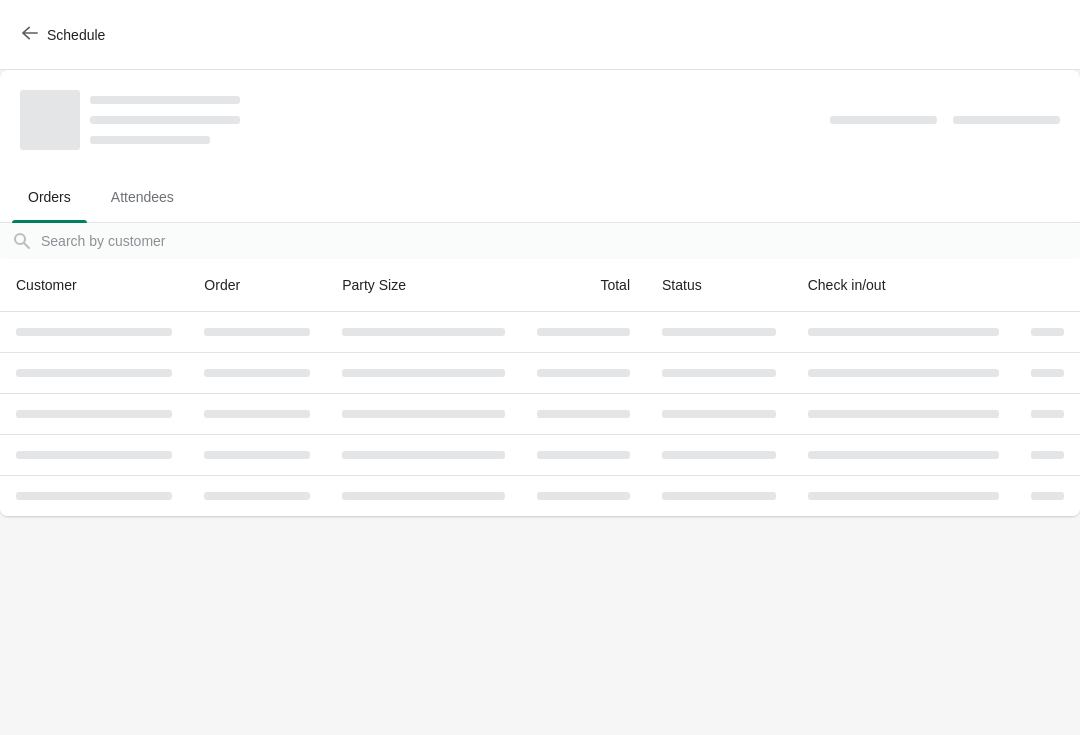 scroll, scrollTop: 0, scrollLeft: 0, axis: both 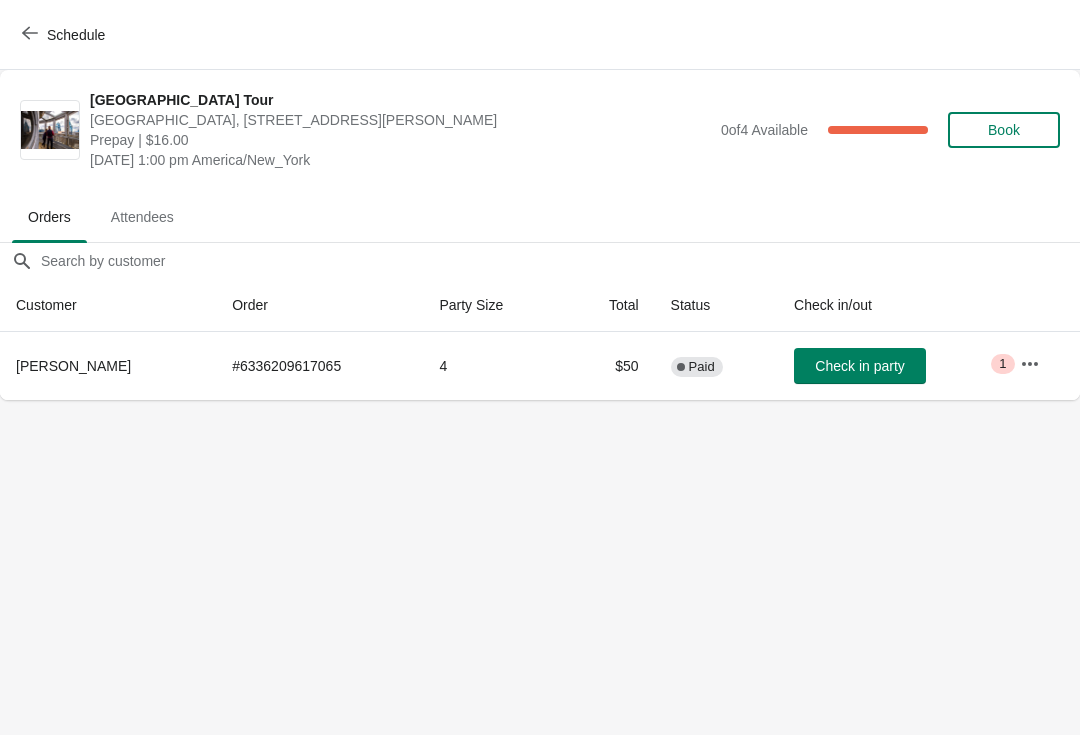 click on "Check in party" at bounding box center [859, 366] 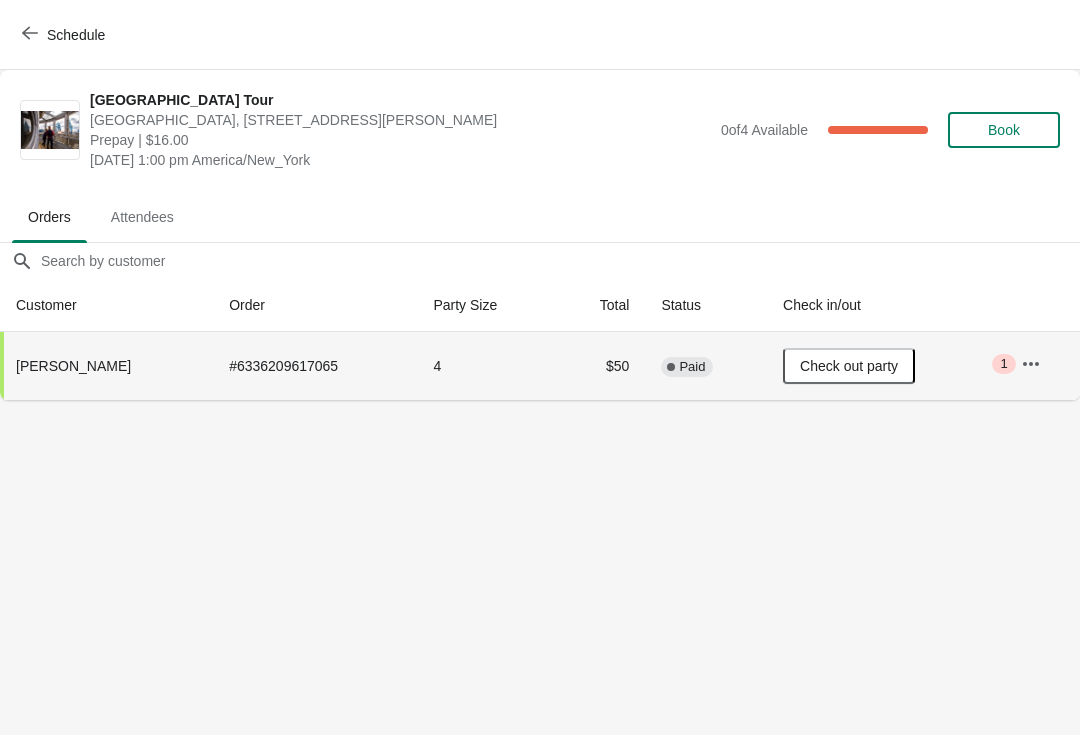 click 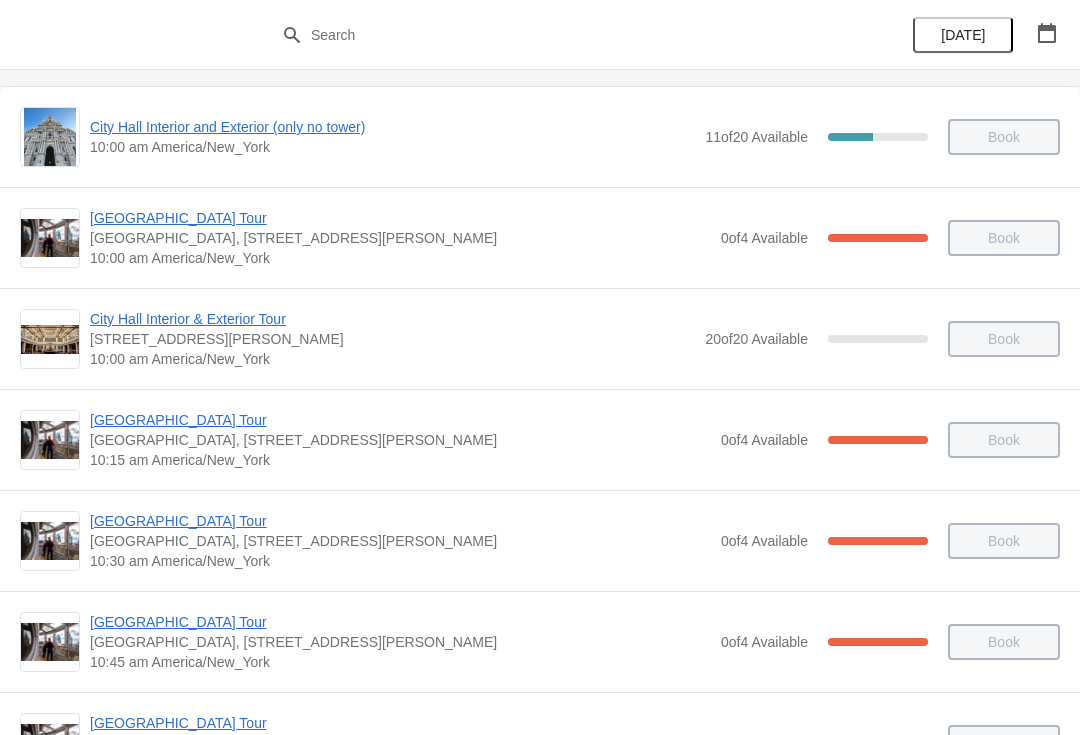 scroll, scrollTop: 100, scrollLeft: 0, axis: vertical 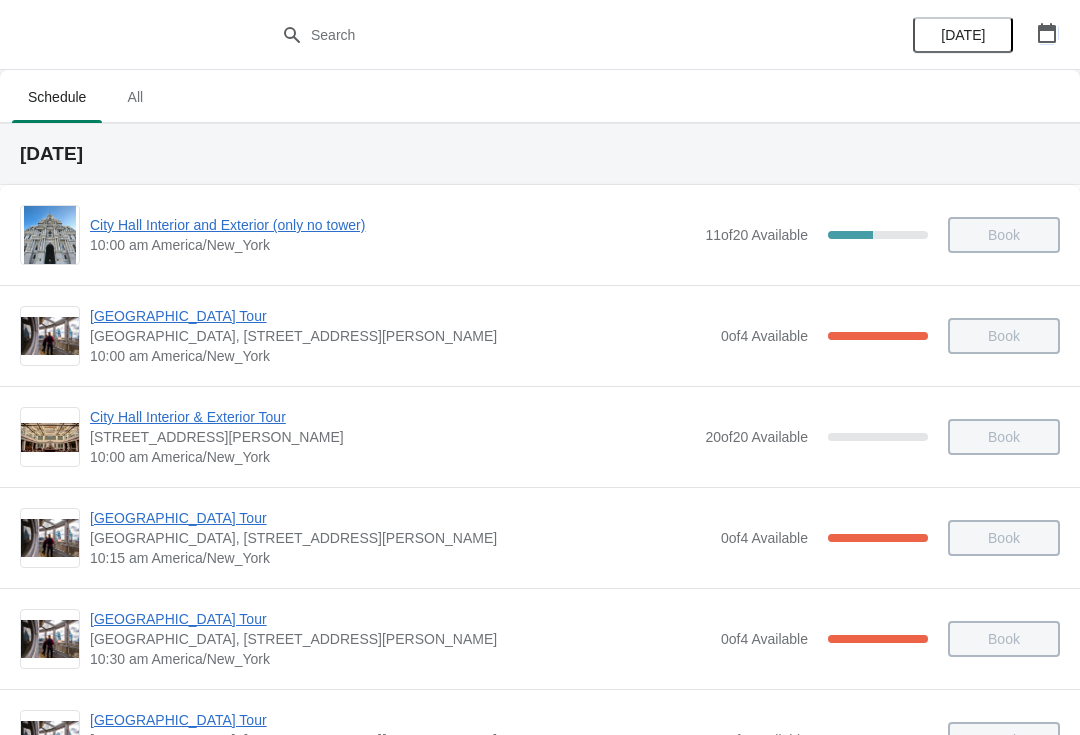 click 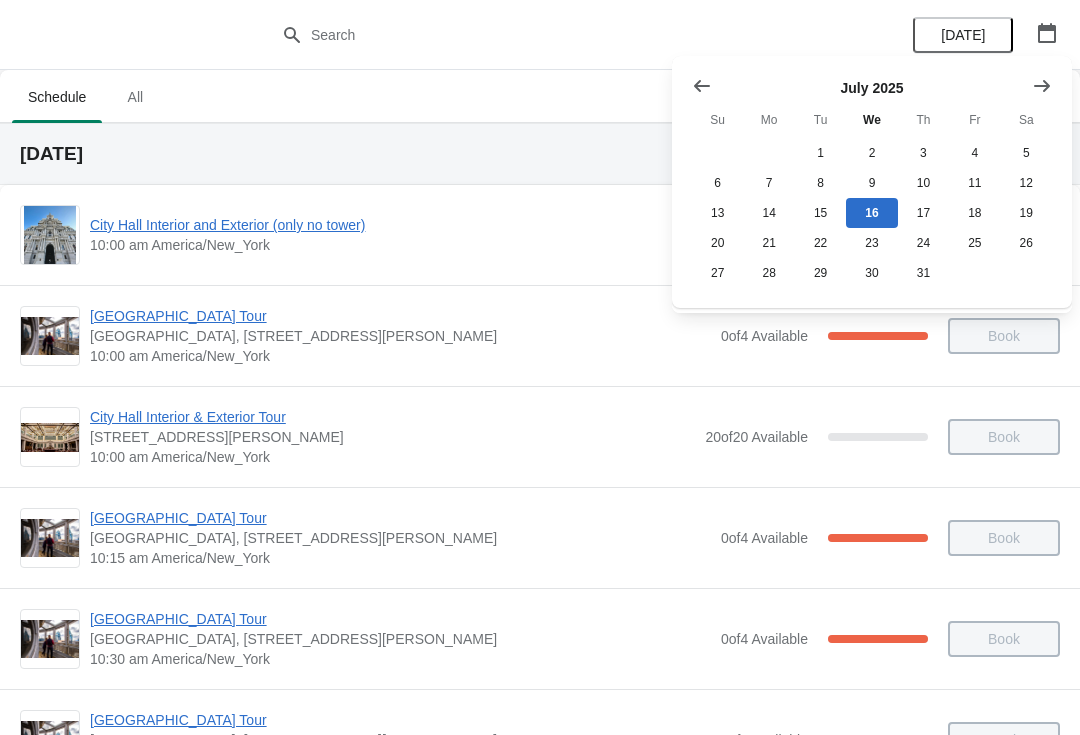 click 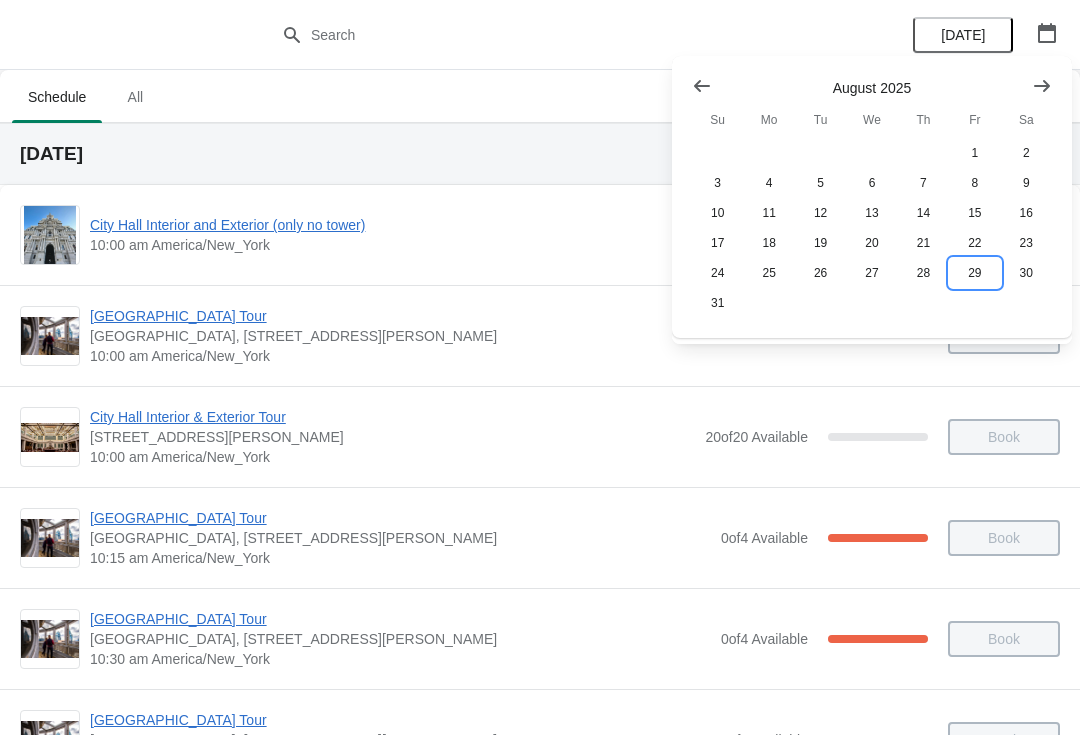 click on "29" at bounding box center [974, 273] 